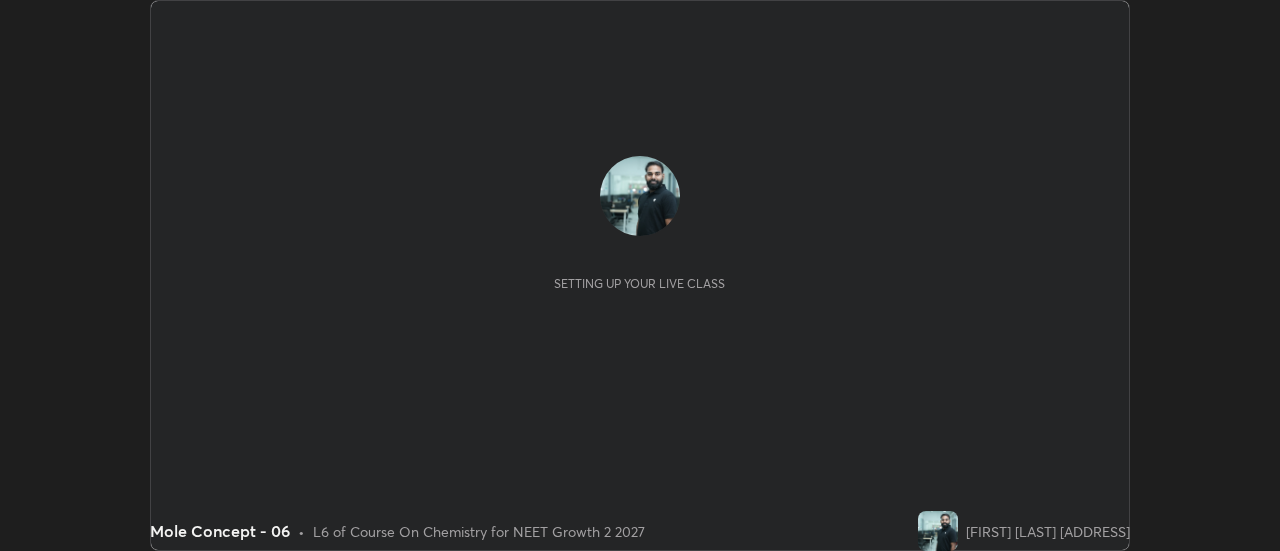 scroll, scrollTop: 0, scrollLeft: 0, axis: both 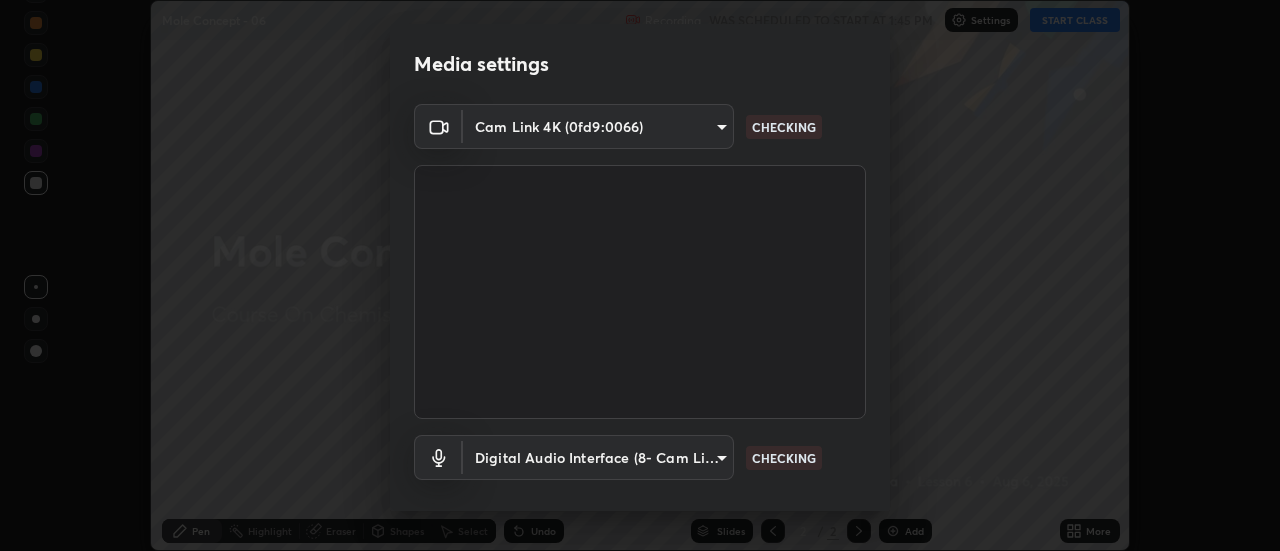 type on "28859c64a8e3d58139daa62c4cbb3a58b4059ef2bfed964700f789928c4fc7db" 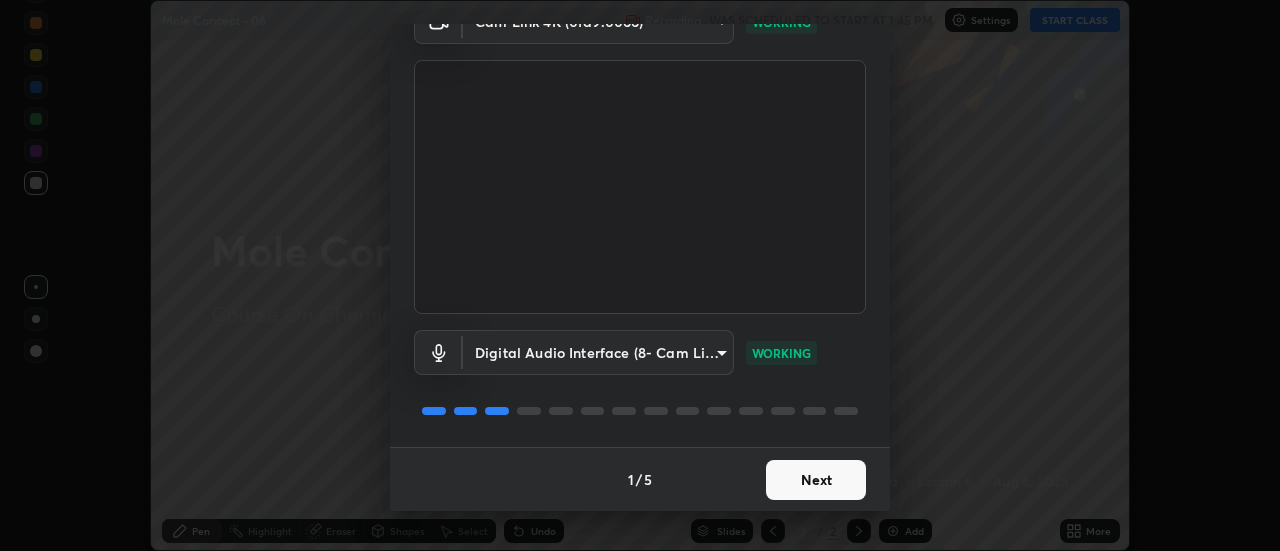 click on "Next" at bounding box center [816, 480] 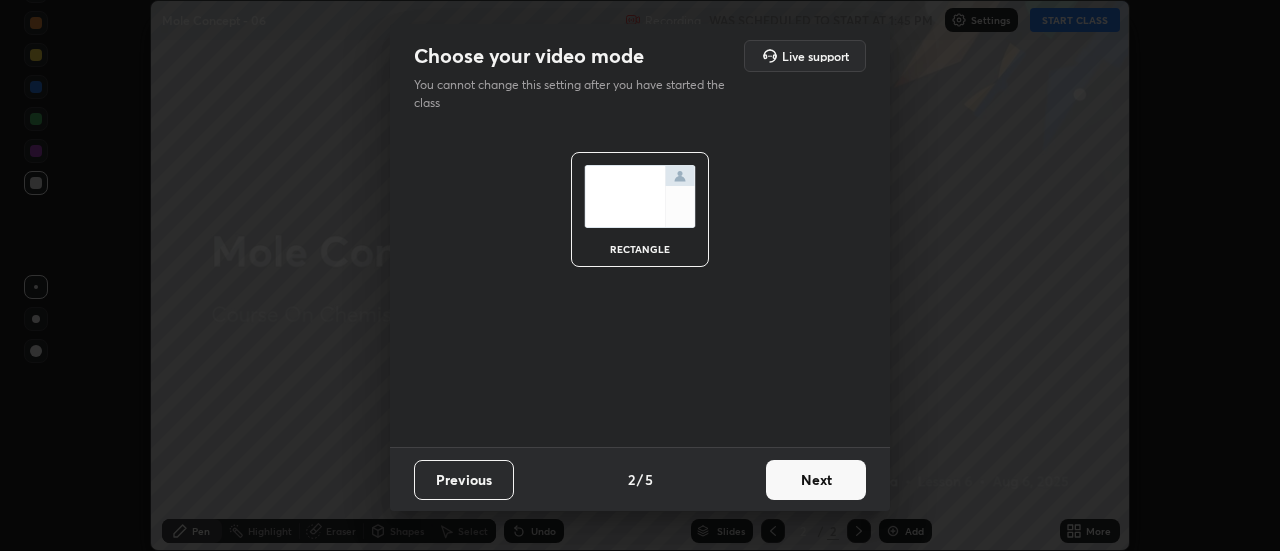 scroll, scrollTop: 0, scrollLeft: 0, axis: both 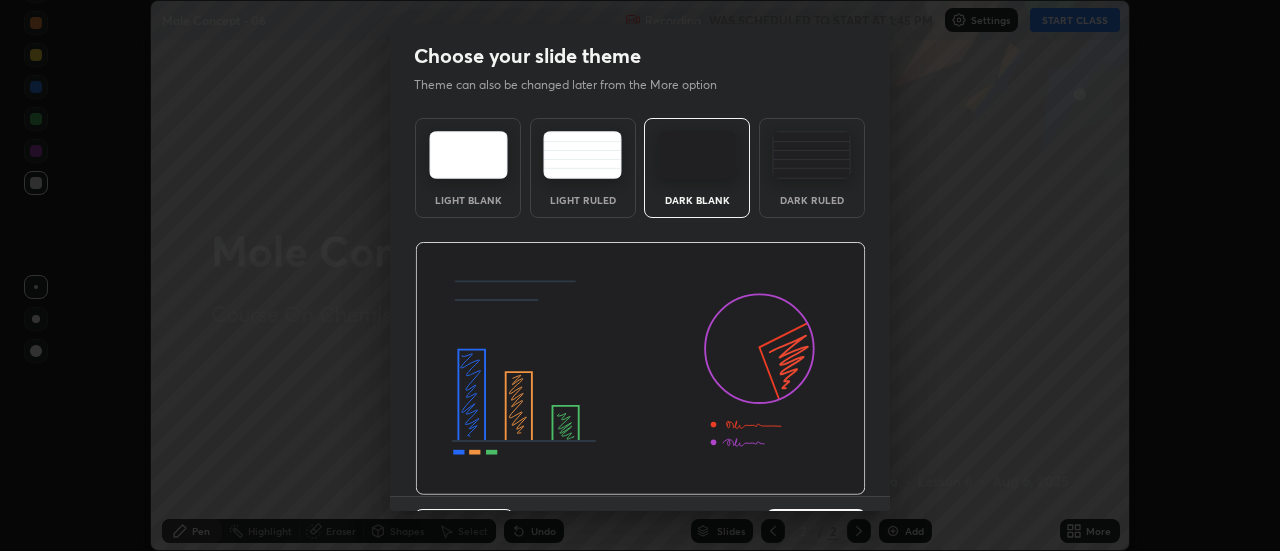 click at bounding box center (640, 369) 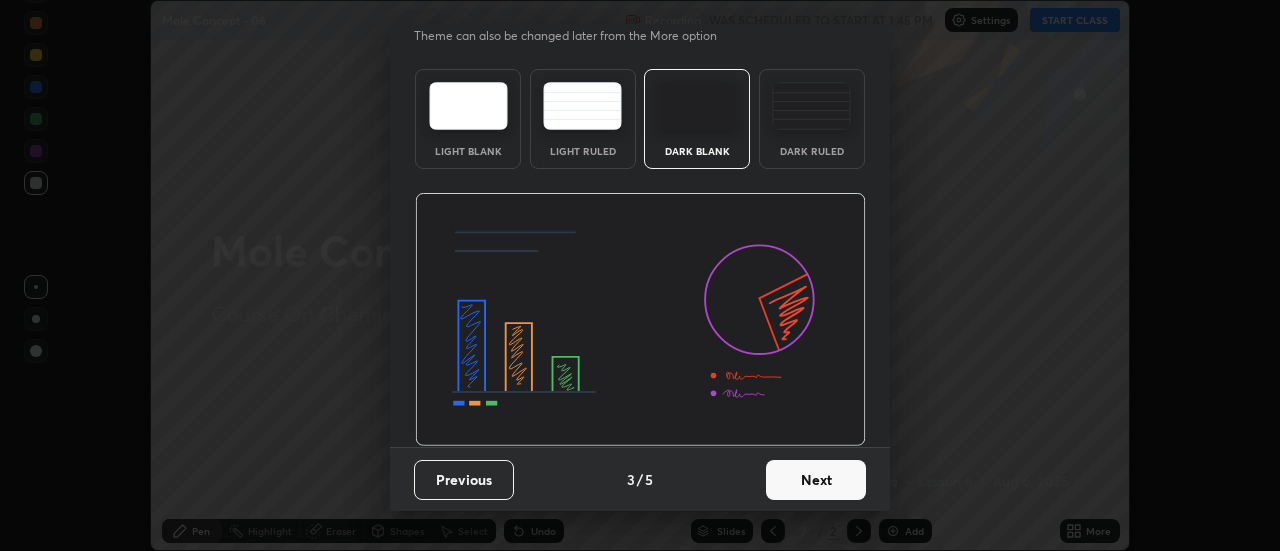 click on "Next" at bounding box center (816, 480) 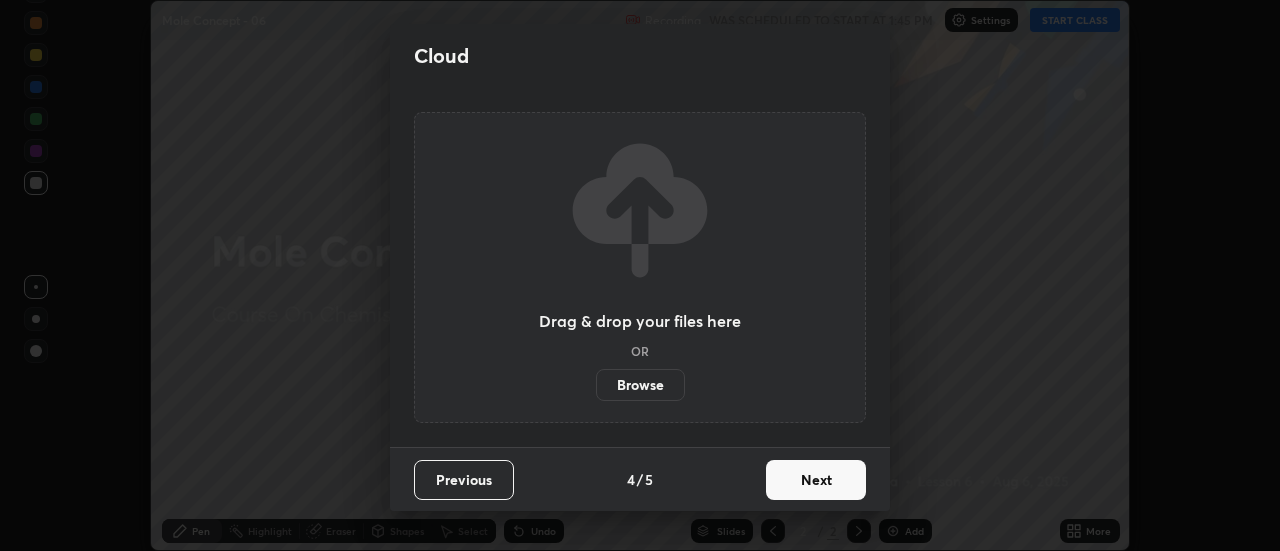 click on "Next" at bounding box center (816, 480) 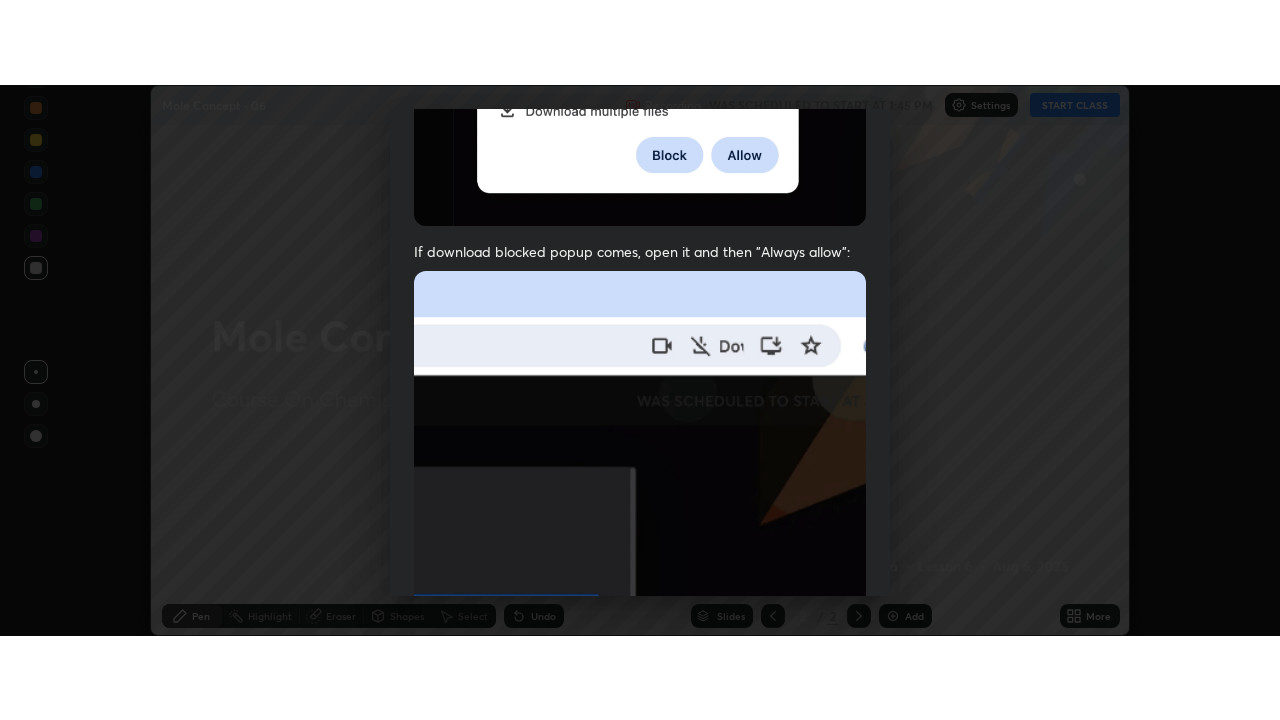 scroll, scrollTop: 513, scrollLeft: 0, axis: vertical 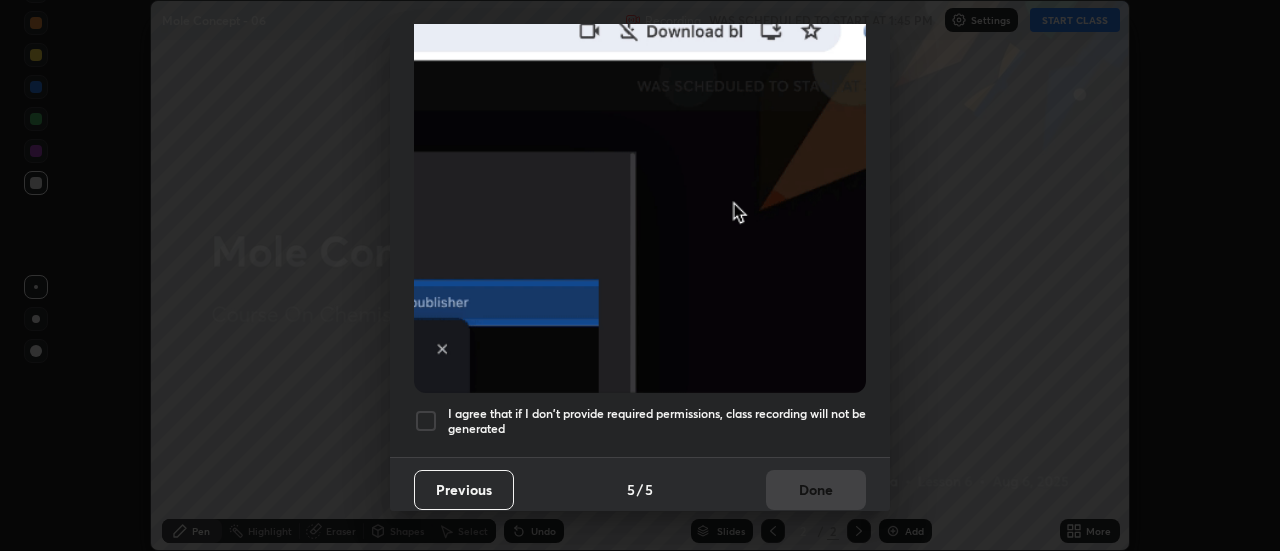 click on "I agree that if I don't provide required permissions, class recording will not be generated" at bounding box center [657, 421] 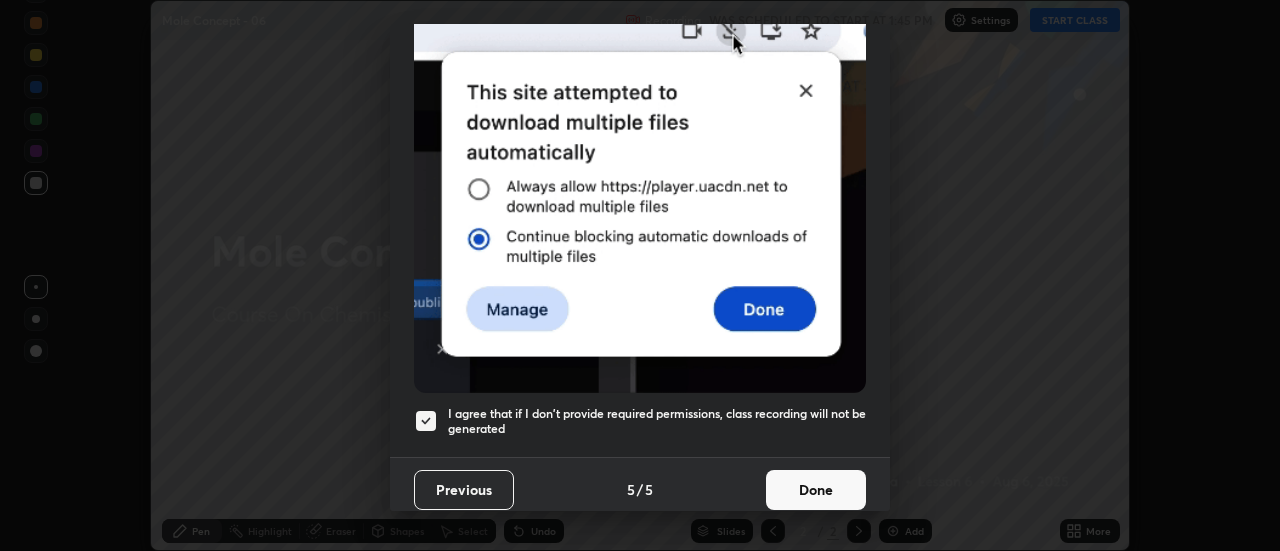 click on "Done" at bounding box center [816, 490] 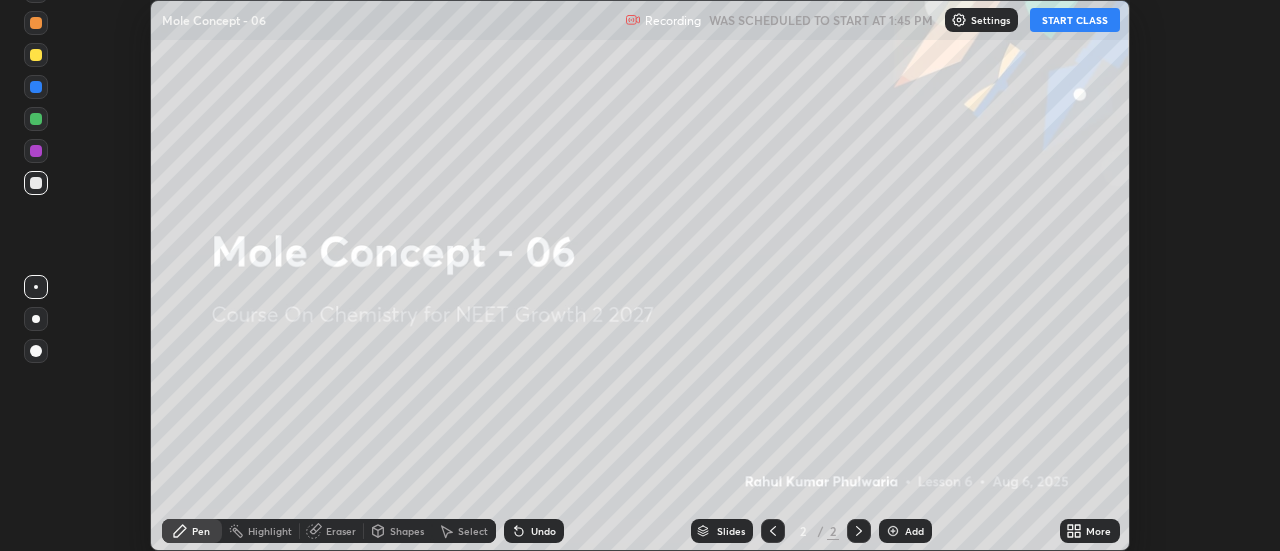 click on "More" at bounding box center [1090, 531] 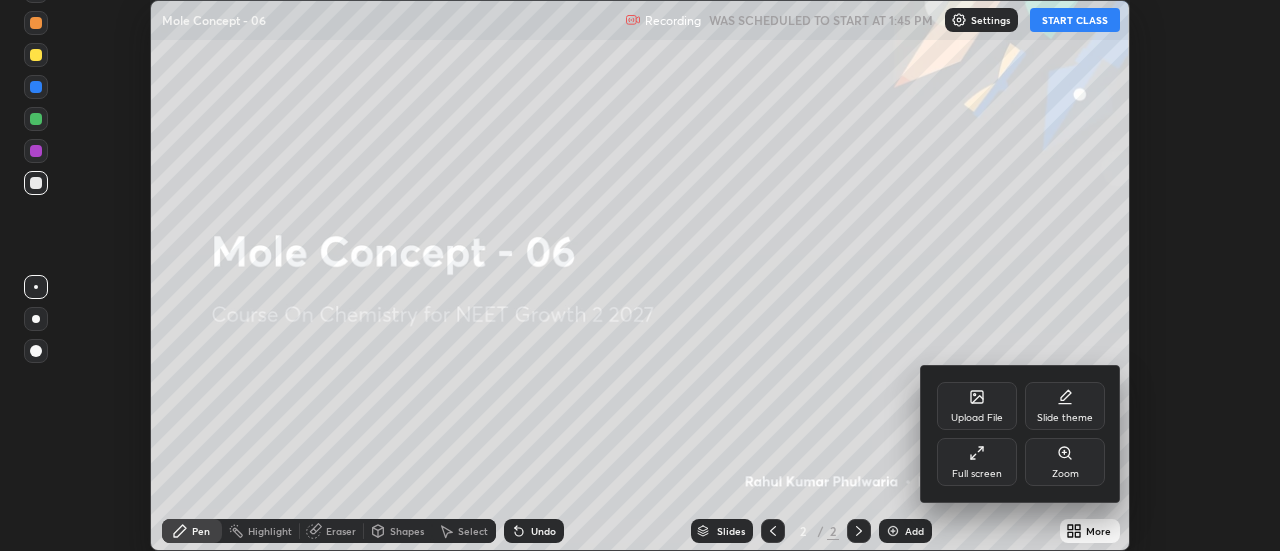 click on "Full screen" at bounding box center (977, 462) 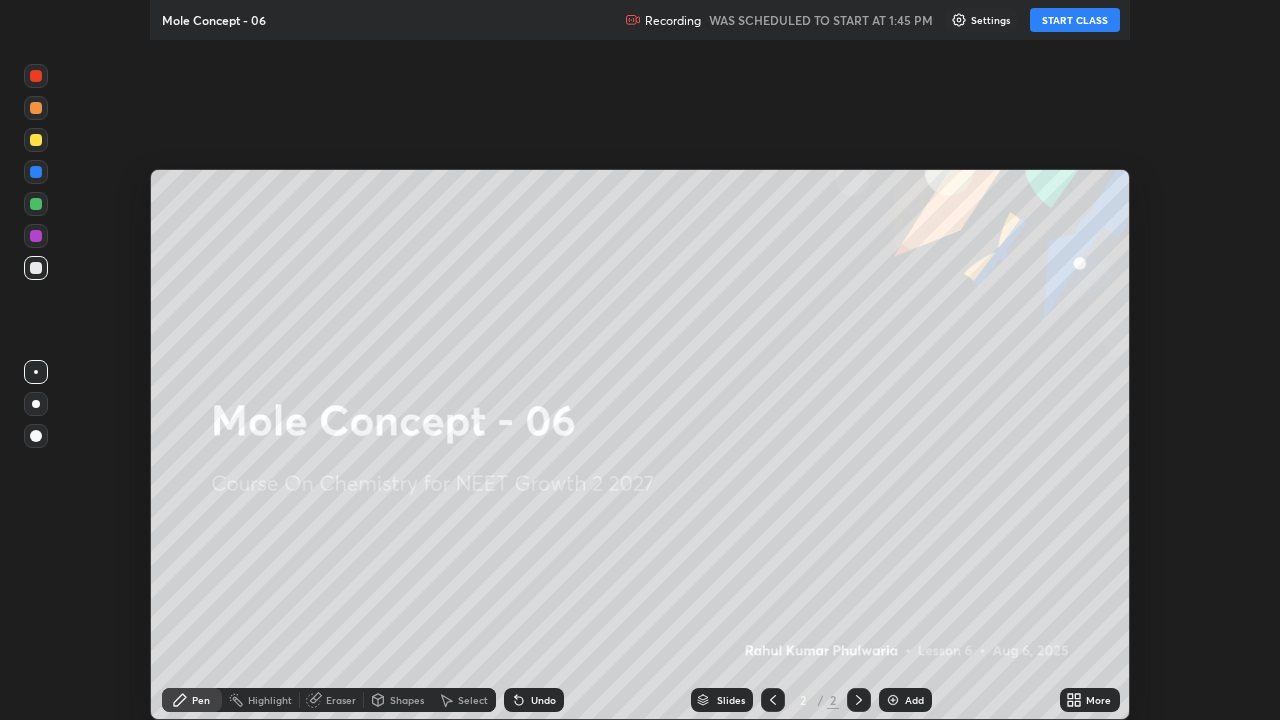 scroll, scrollTop: 99280, scrollLeft: 98720, axis: both 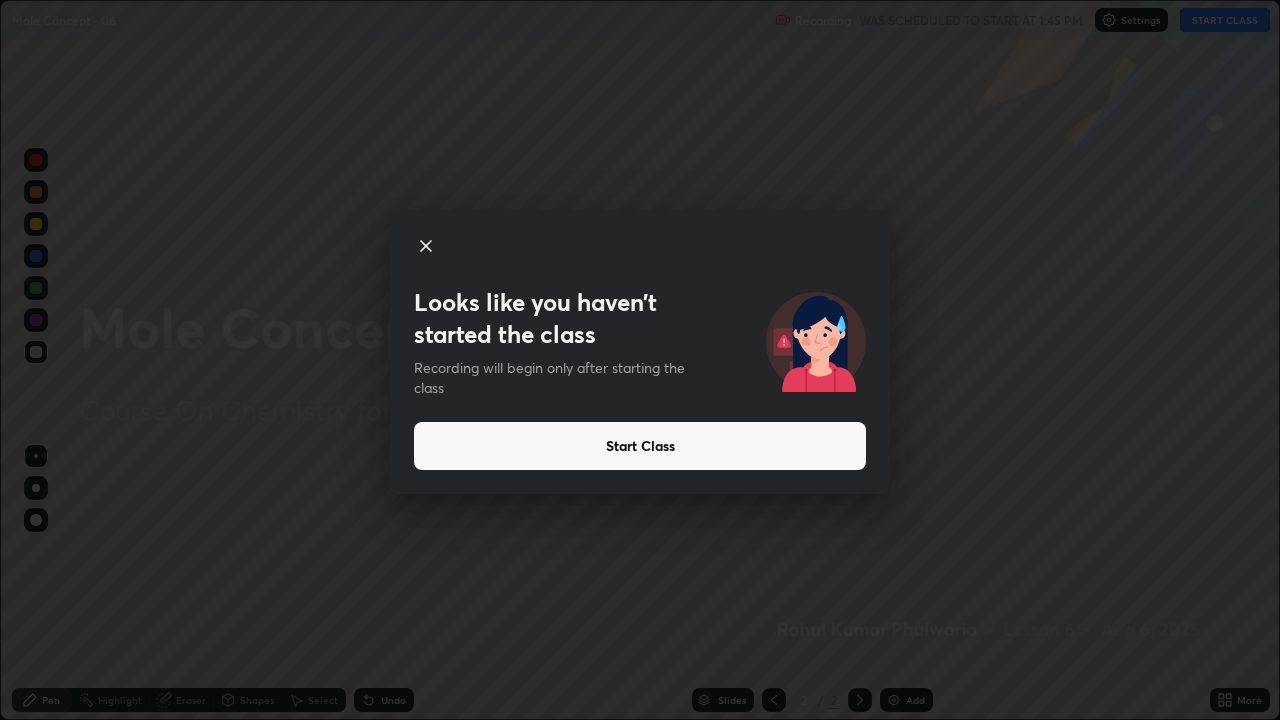 click on "Start Class" at bounding box center [640, 446] 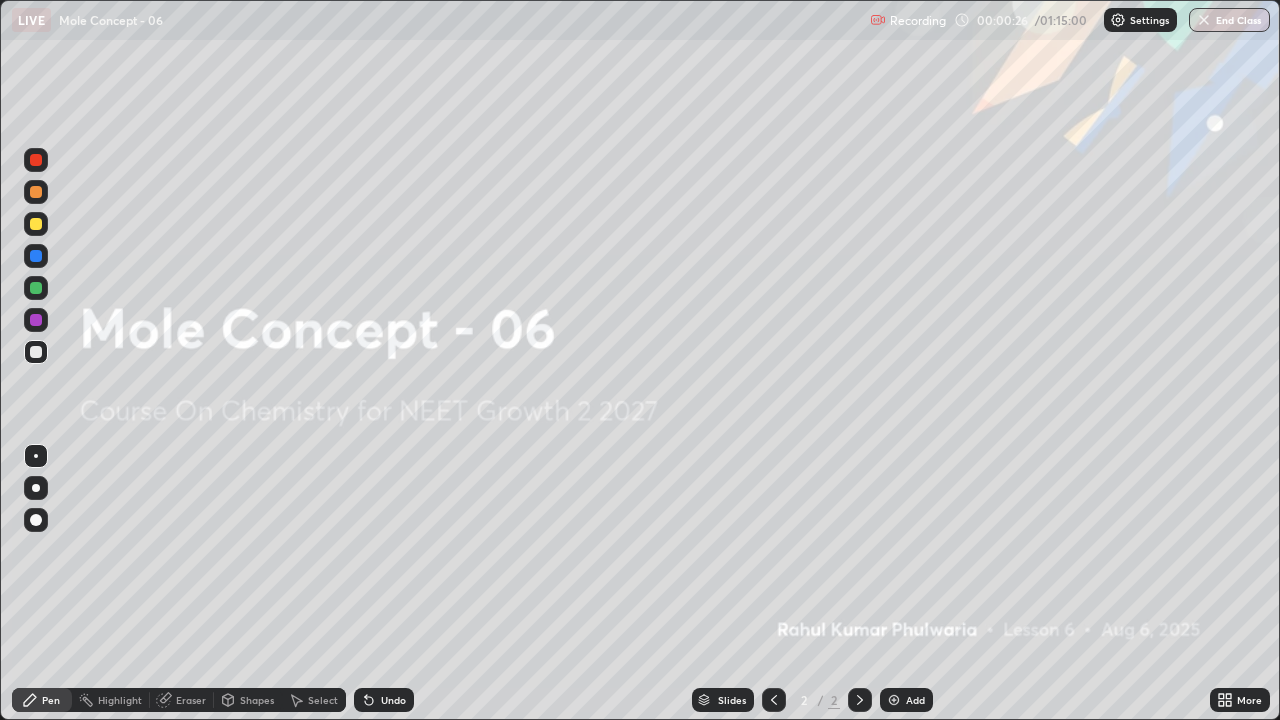 click at bounding box center (894, 700) 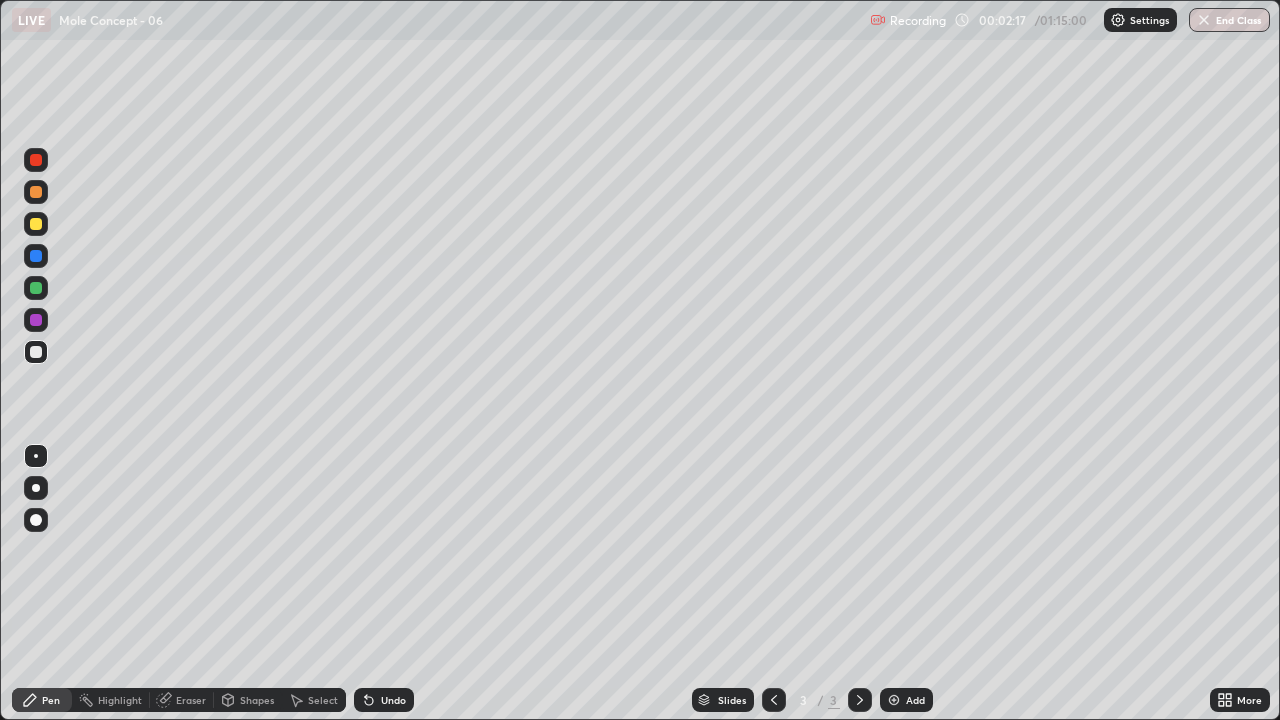 click at bounding box center [36, 160] 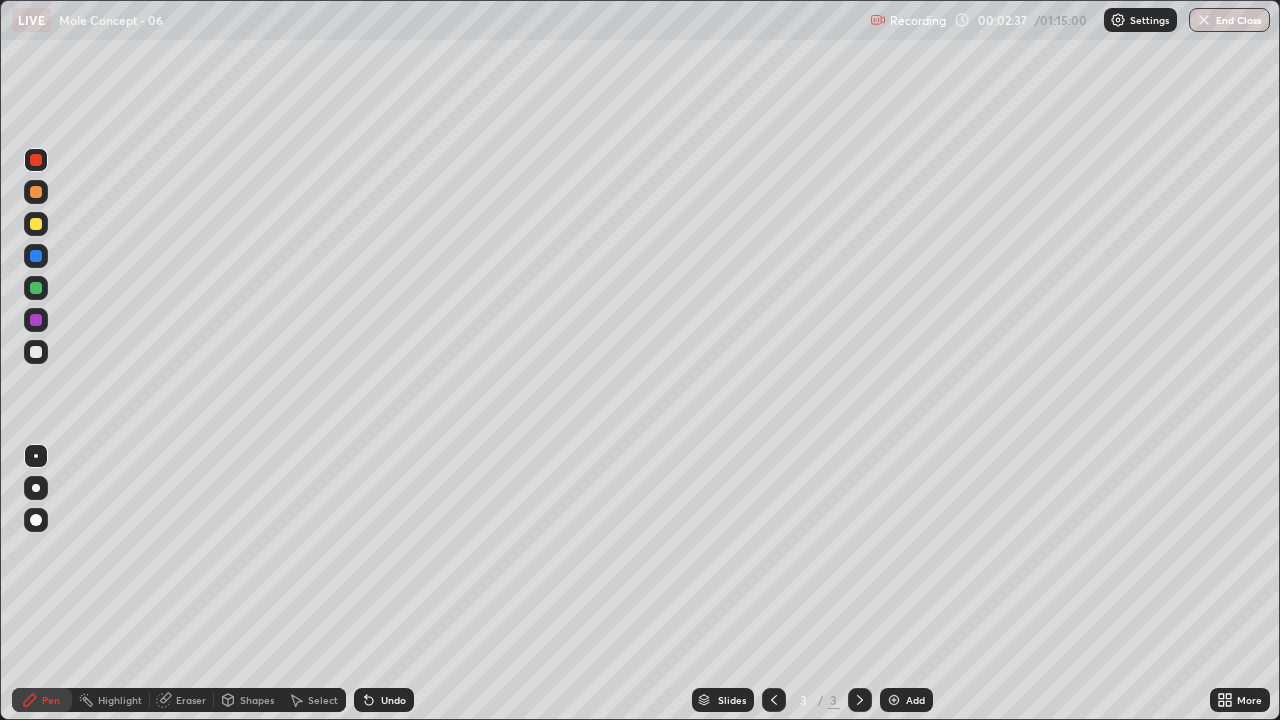 click on "Eraser" at bounding box center (191, 700) 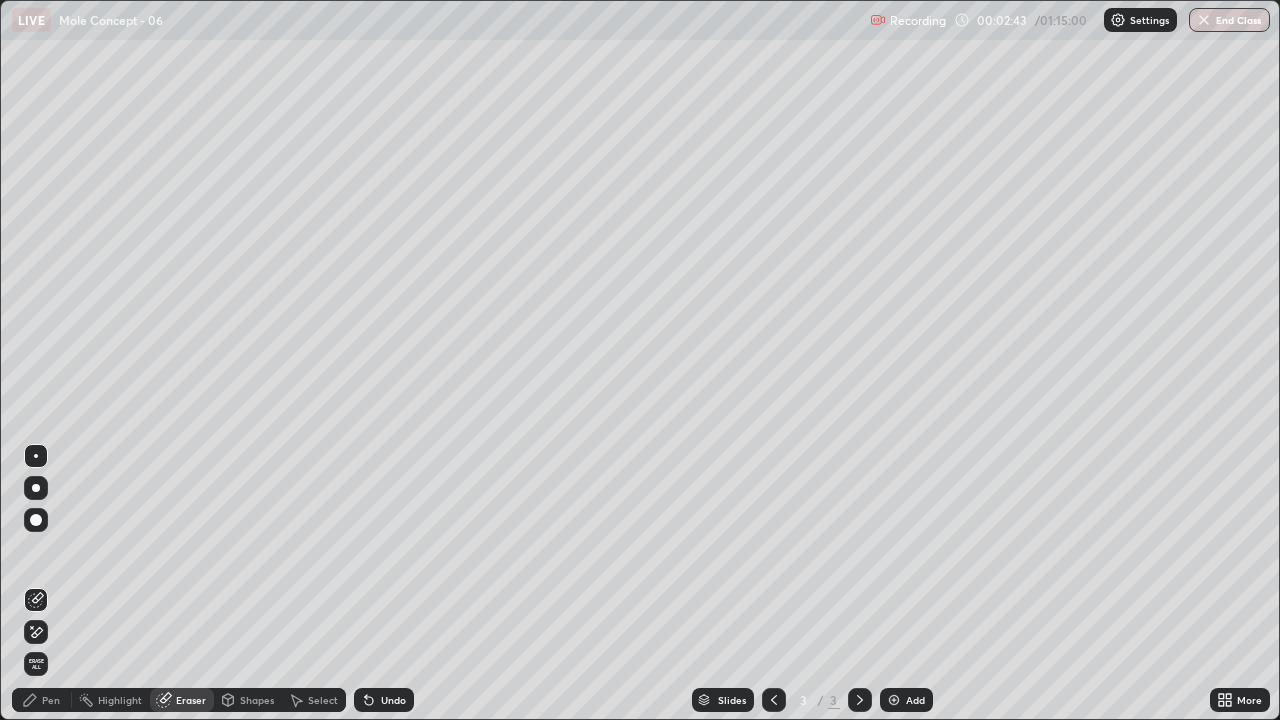 click on "Pen" at bounding box center (42, 700) 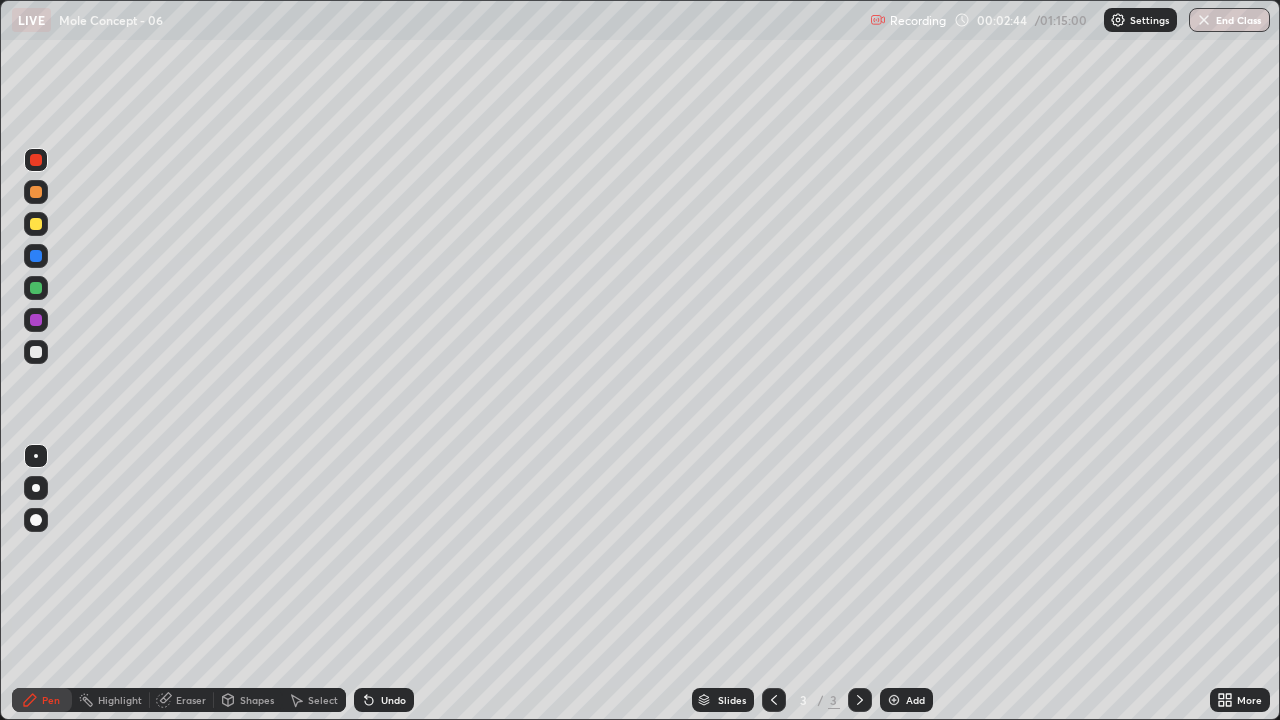click at bounding box center (36, 352) 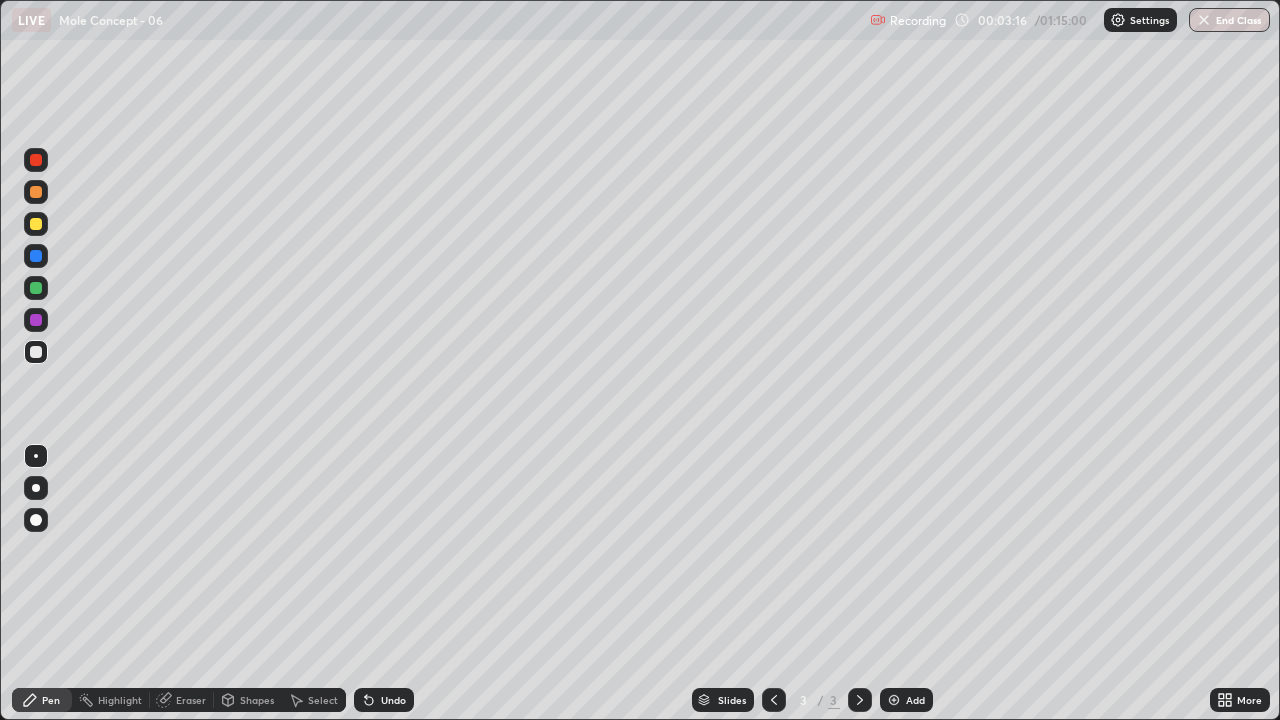 click on "Eraser" at bounding box center [182, 700] 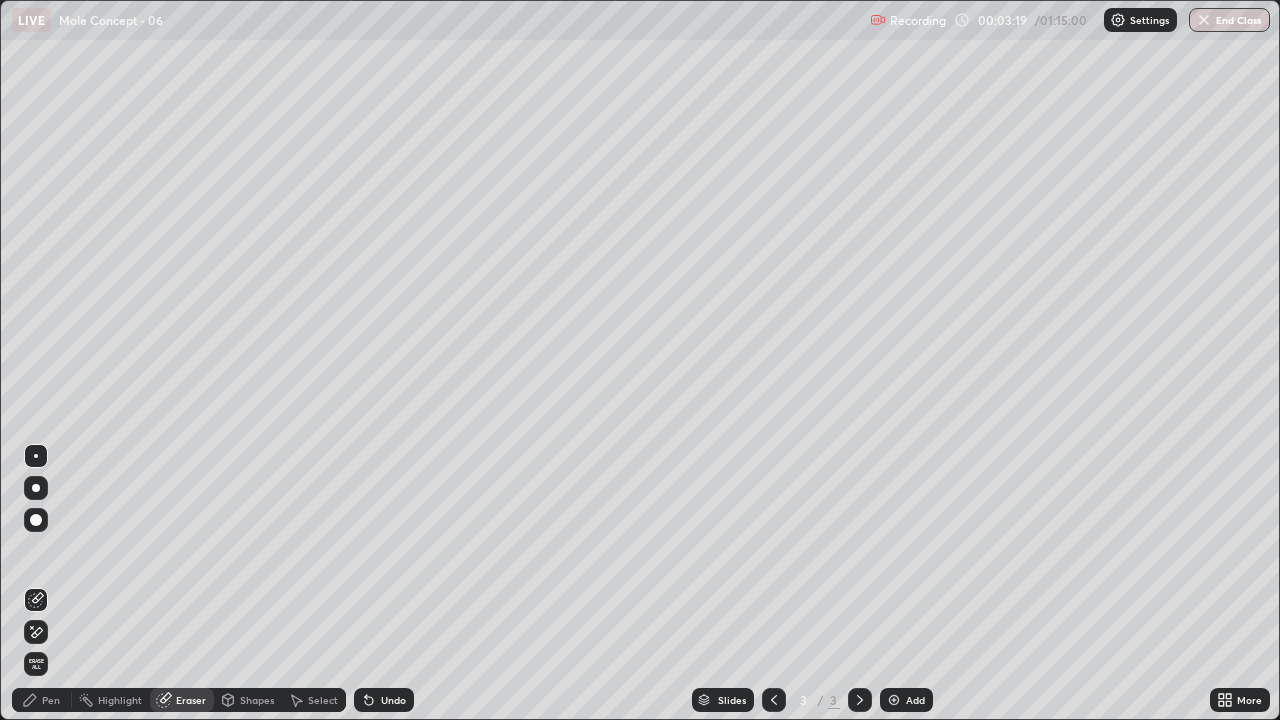 click on "Pen" at bounding box center (42, 700) 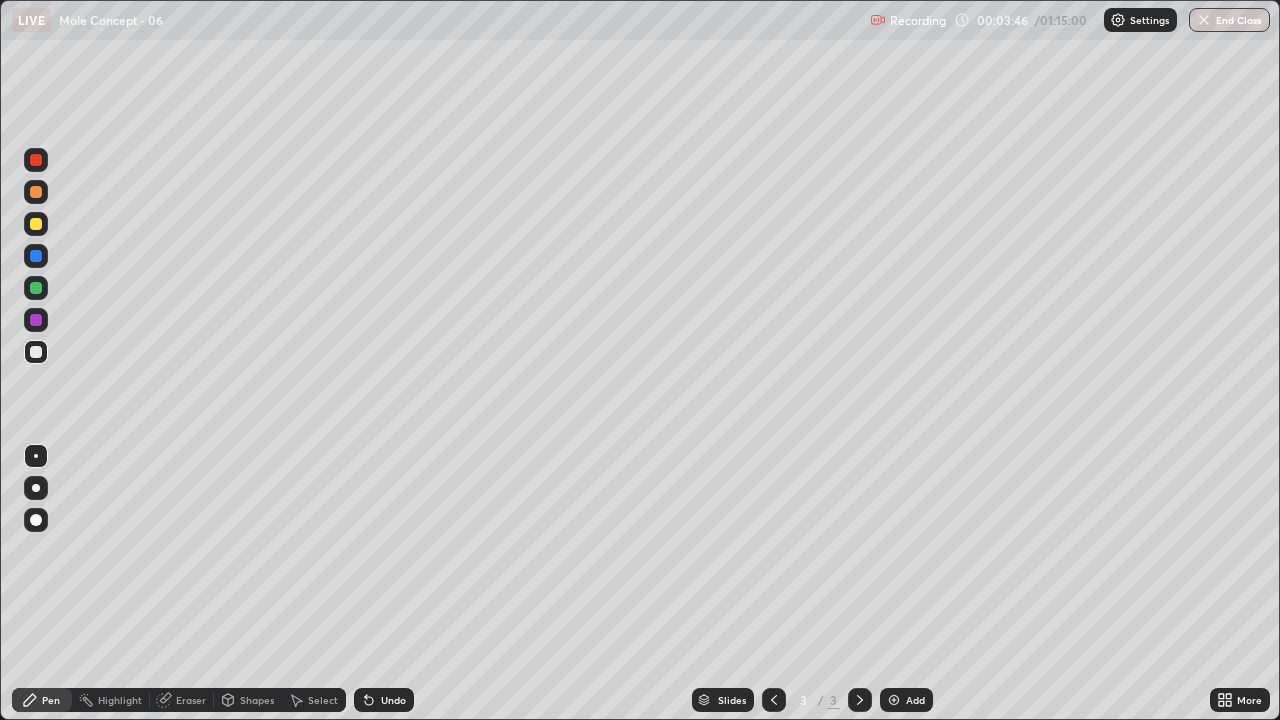 click on "Eraser" at bounding box center (182, 700) 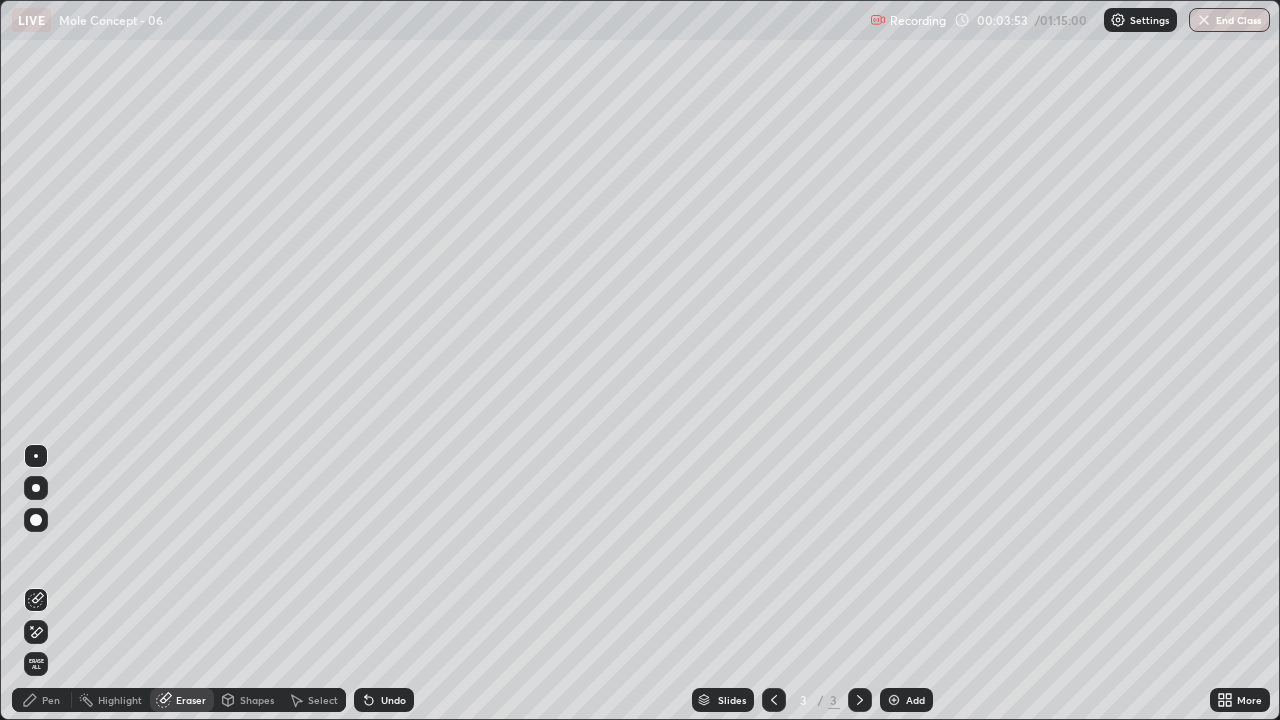 click on "Pen" at bounding box center (51, 700) 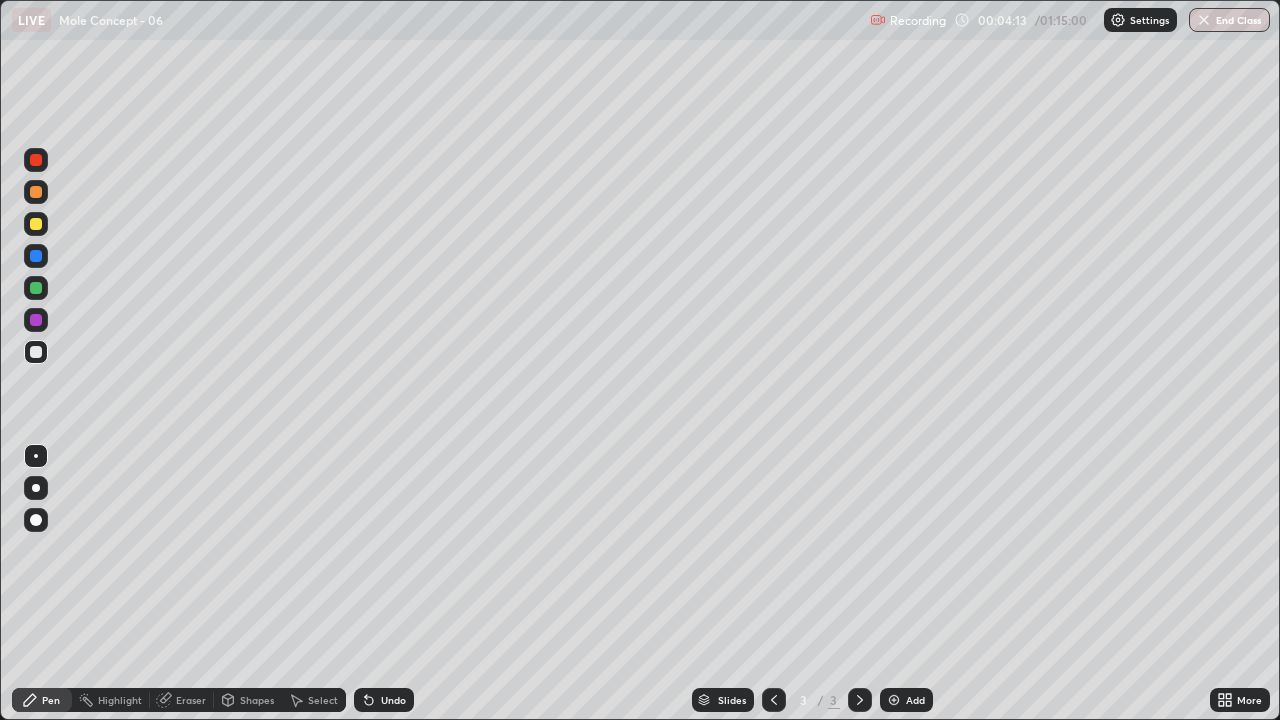 click at bounding box center (36, 160) 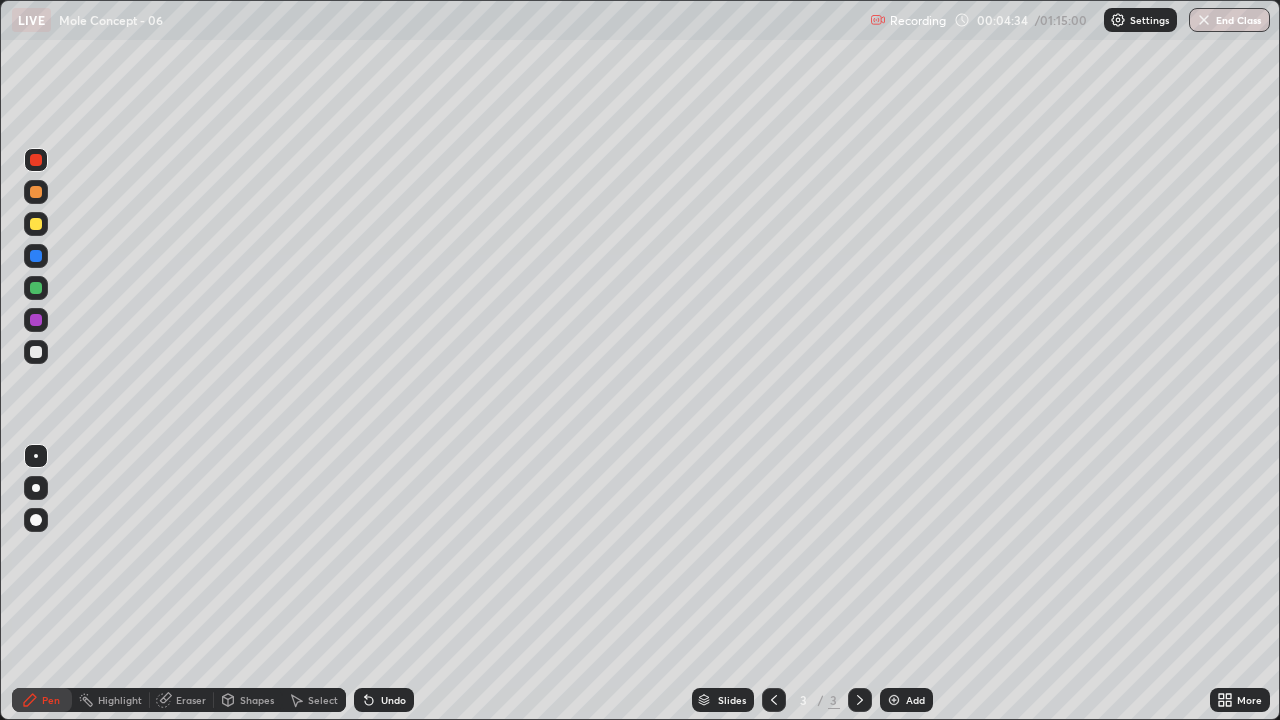click at bounding box center [36, 352] 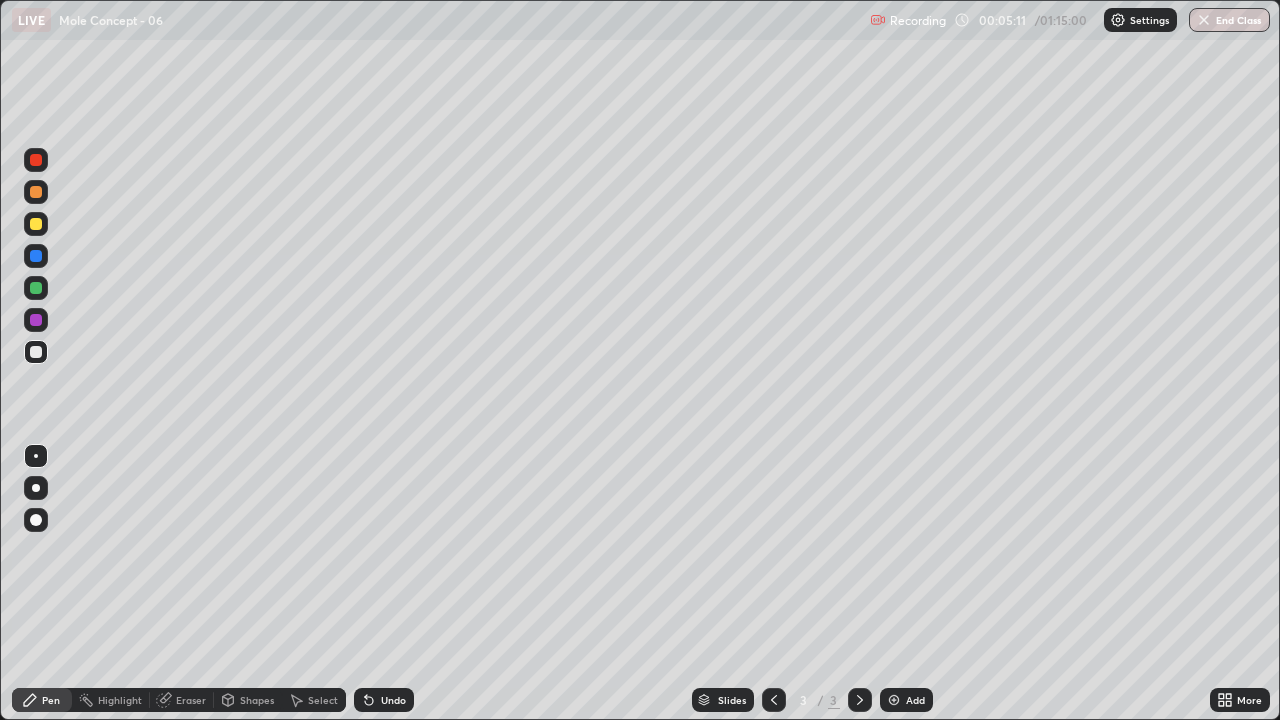 click at bounding box center (36, 288) 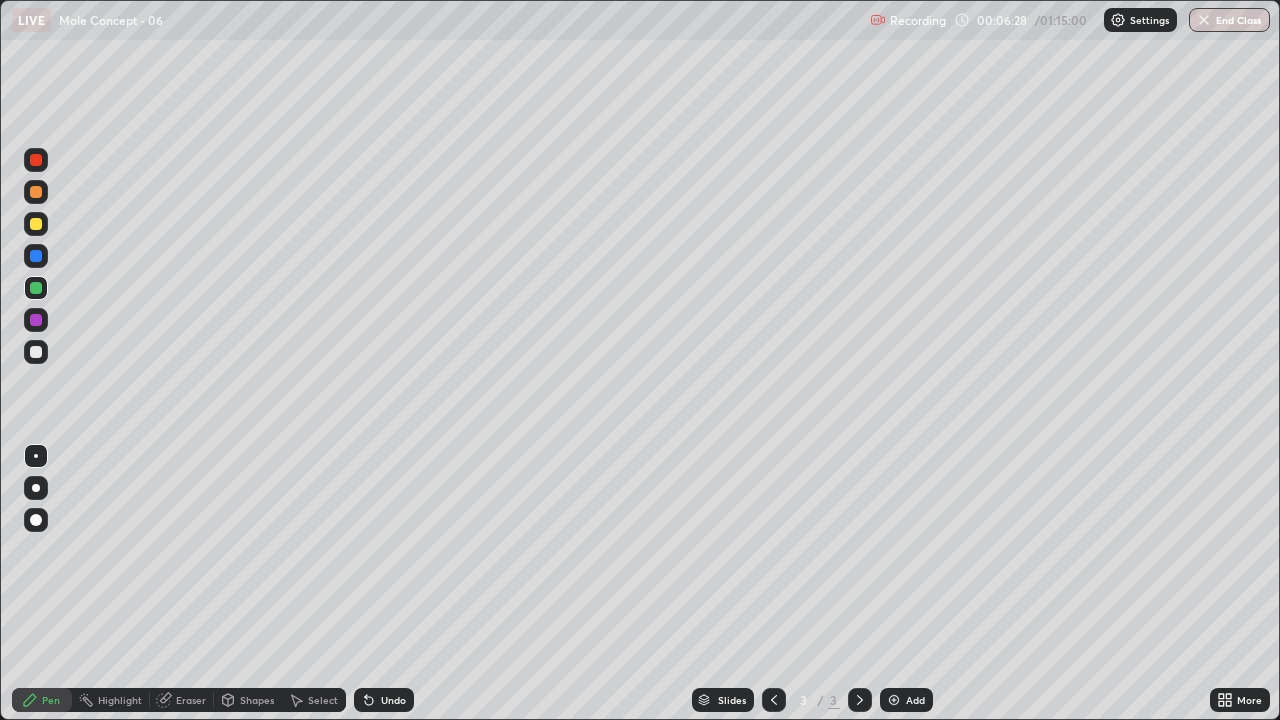 click at bounding box center [36, 352] 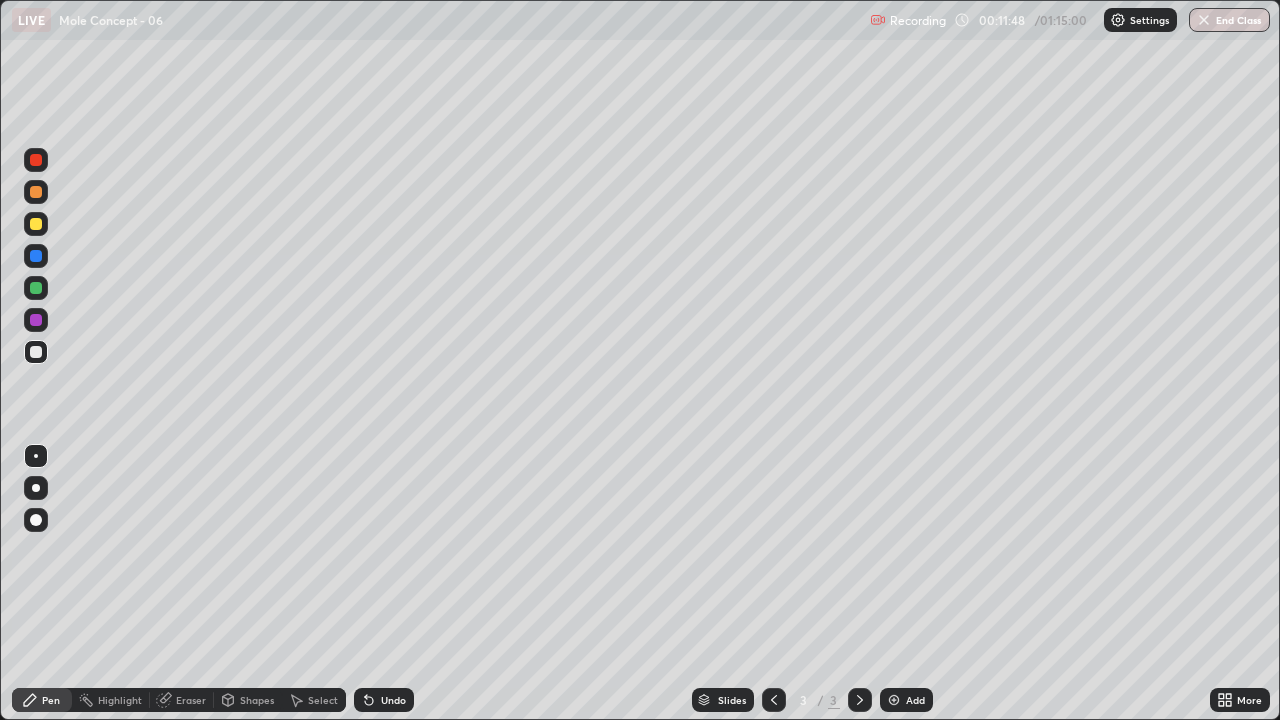 click at bounding box center (894, 700) 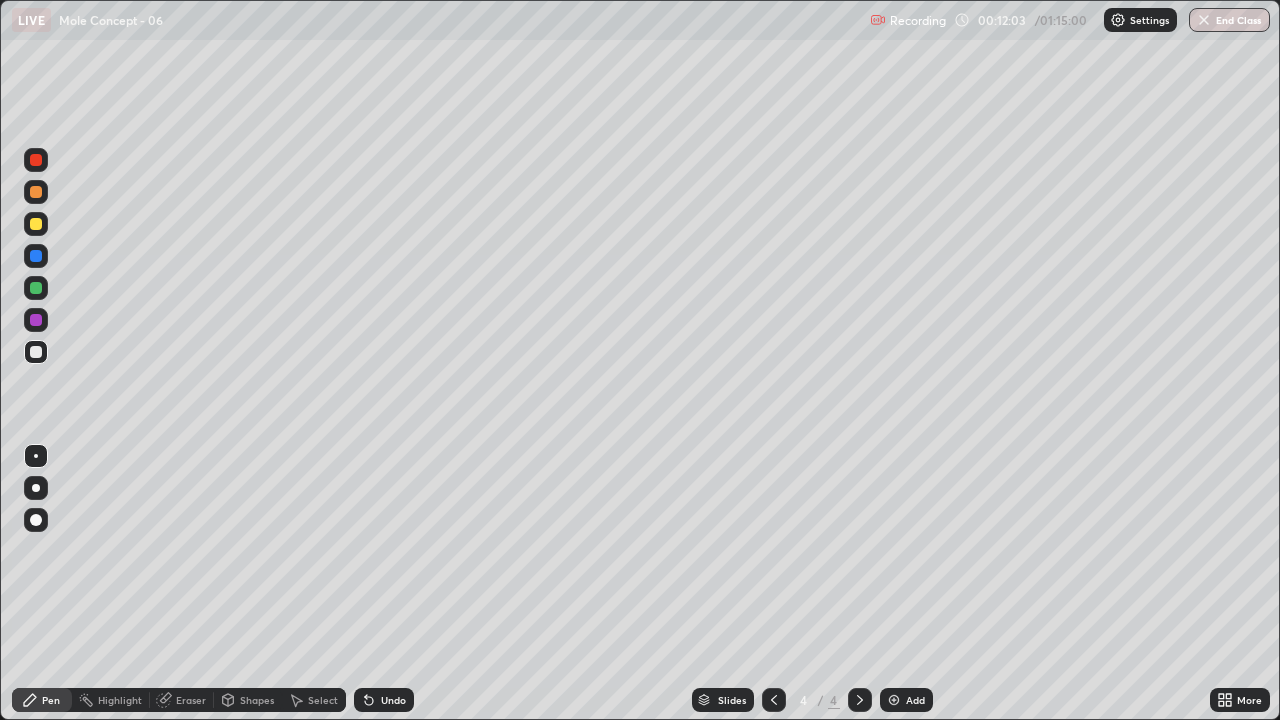 click on "Eraser" at bounding box center (182, 700) 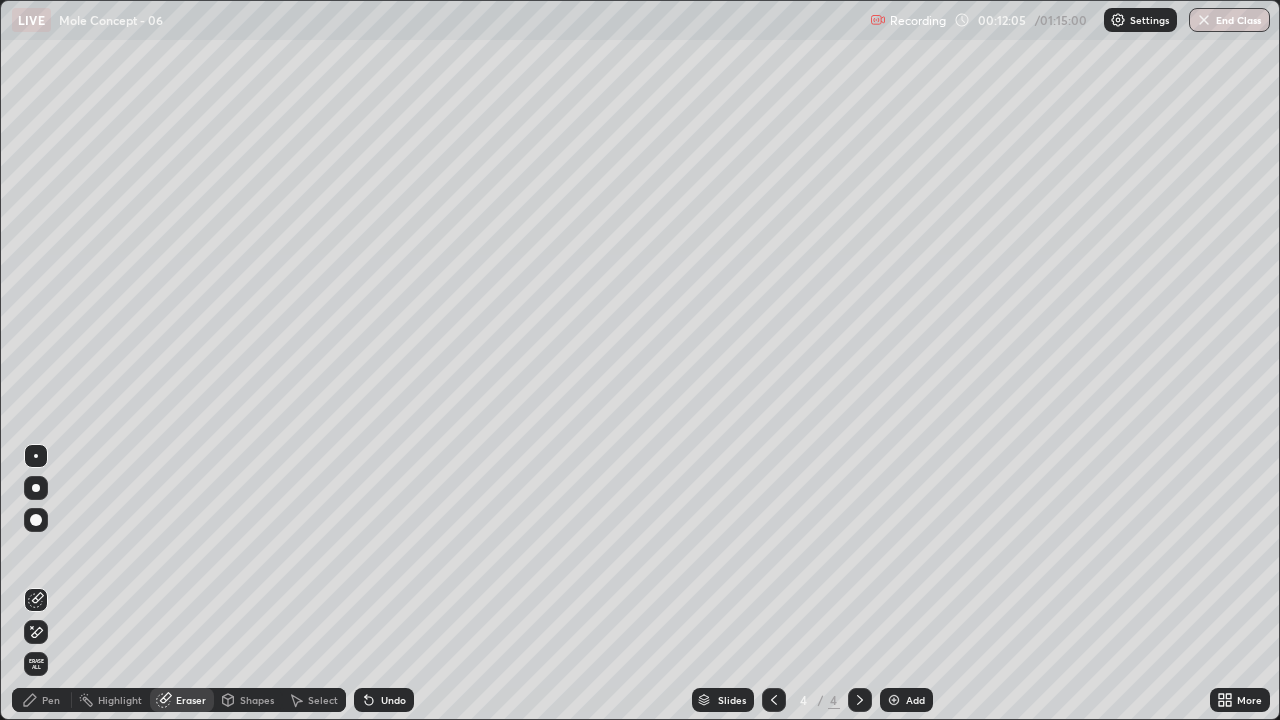 click on "Pen" at bounding box center (51, 700) 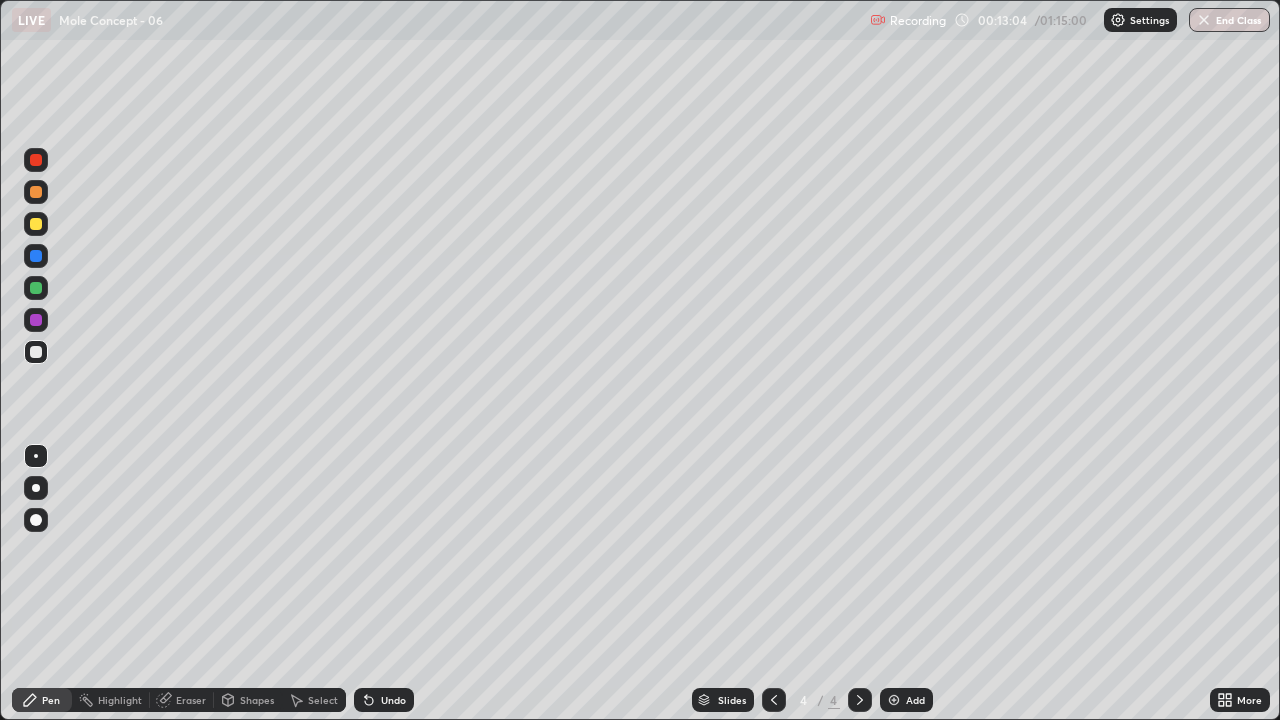 click on "Eraser" at bounding box center [191, 700] 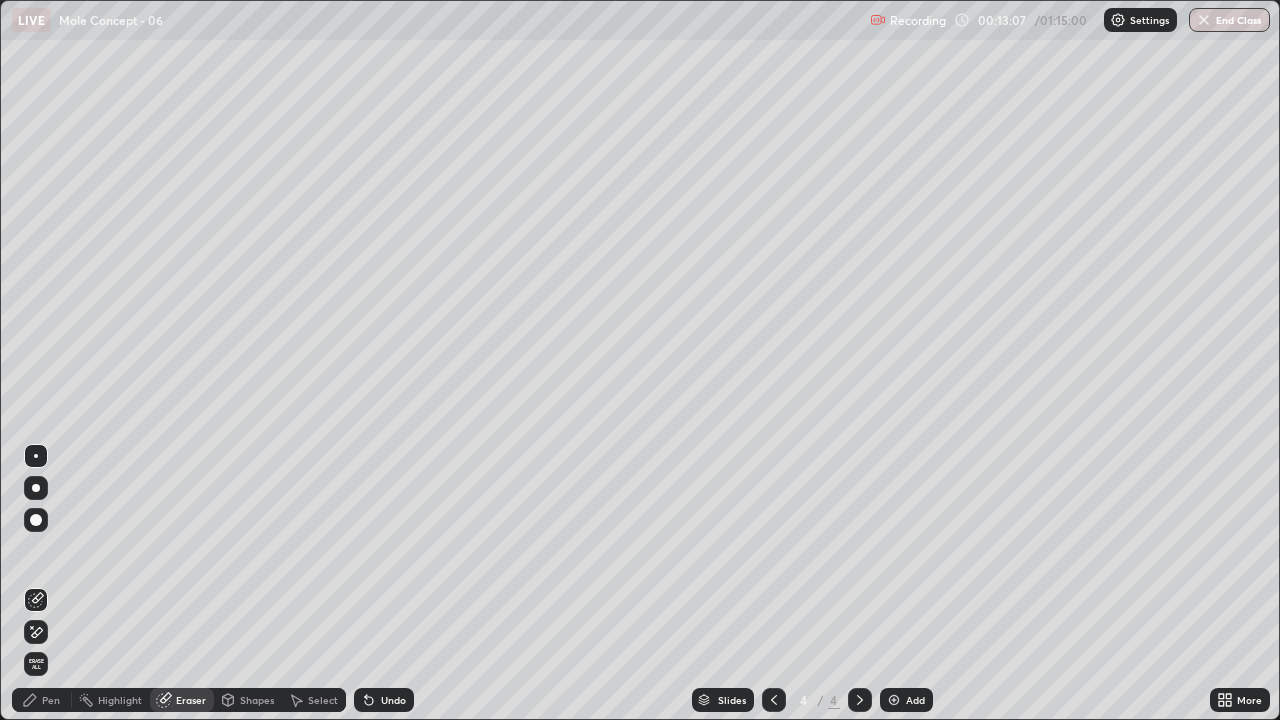 click on "Pen" at bounding box center [42, 700] 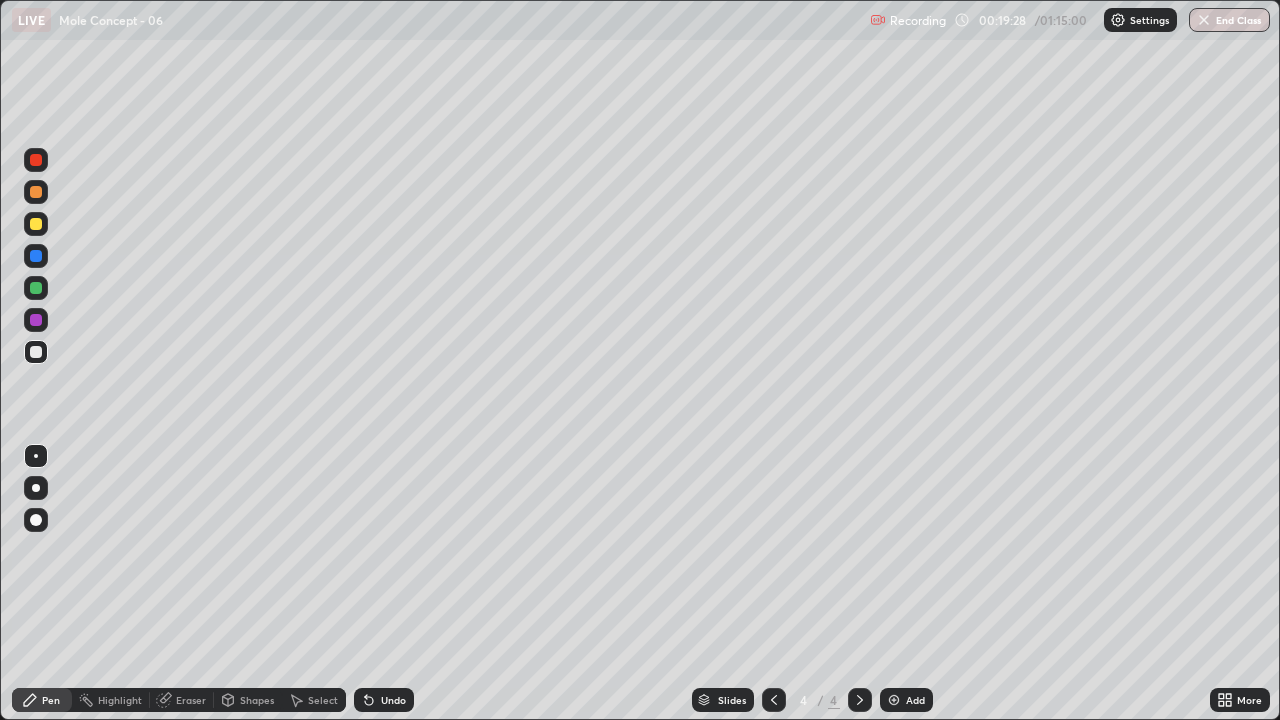 click at bounding box center (894, 700) 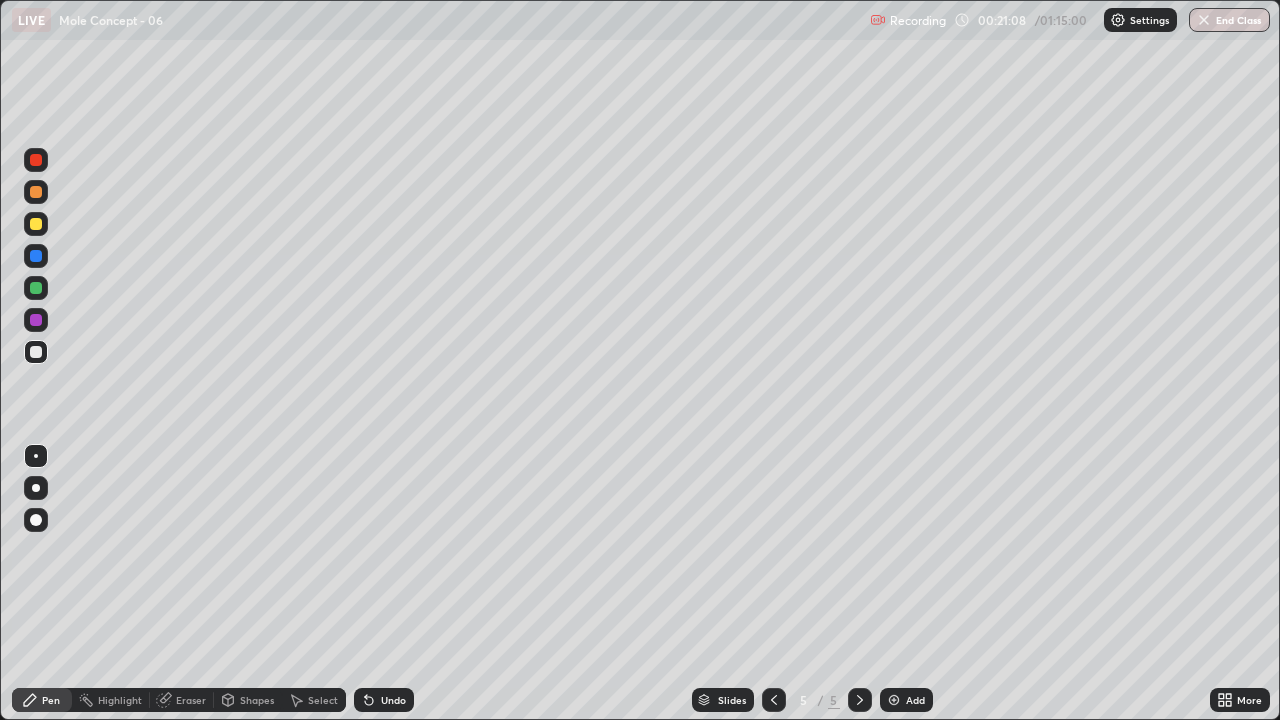 click on "Eraser" at bounding box center (191, 700) 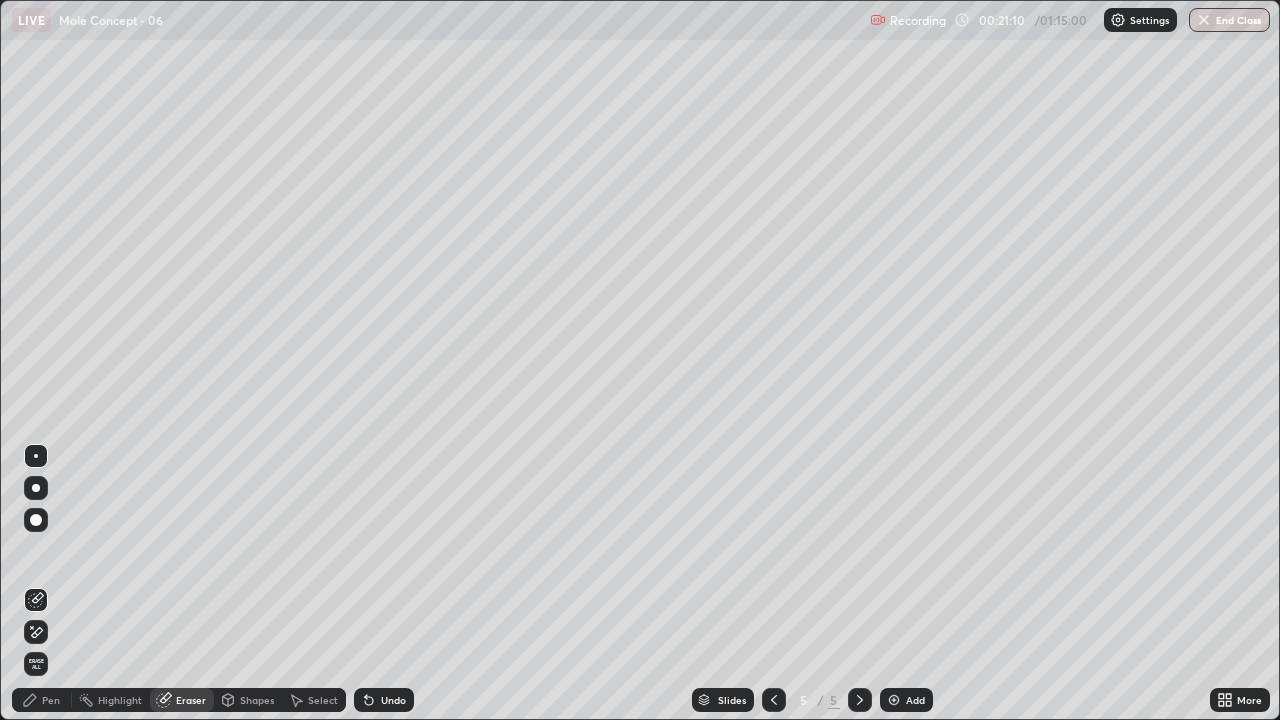 click 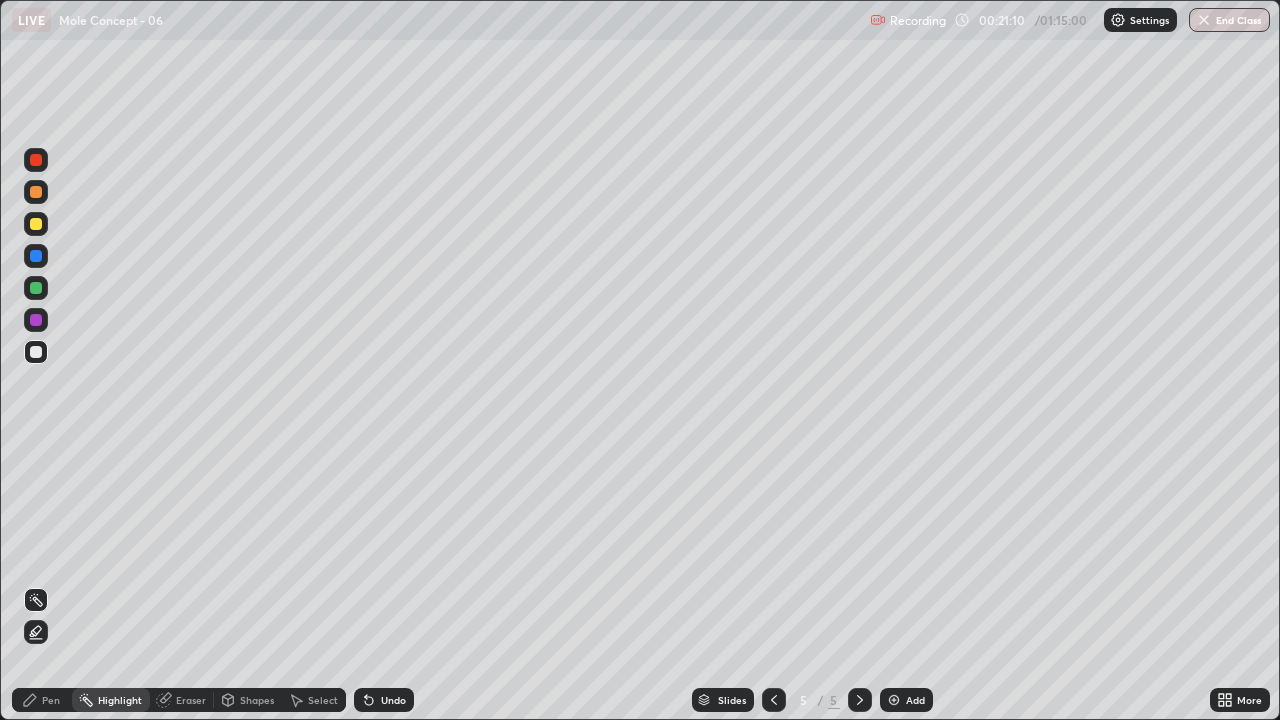 click on "Pen" at bounding box center [51, 700] 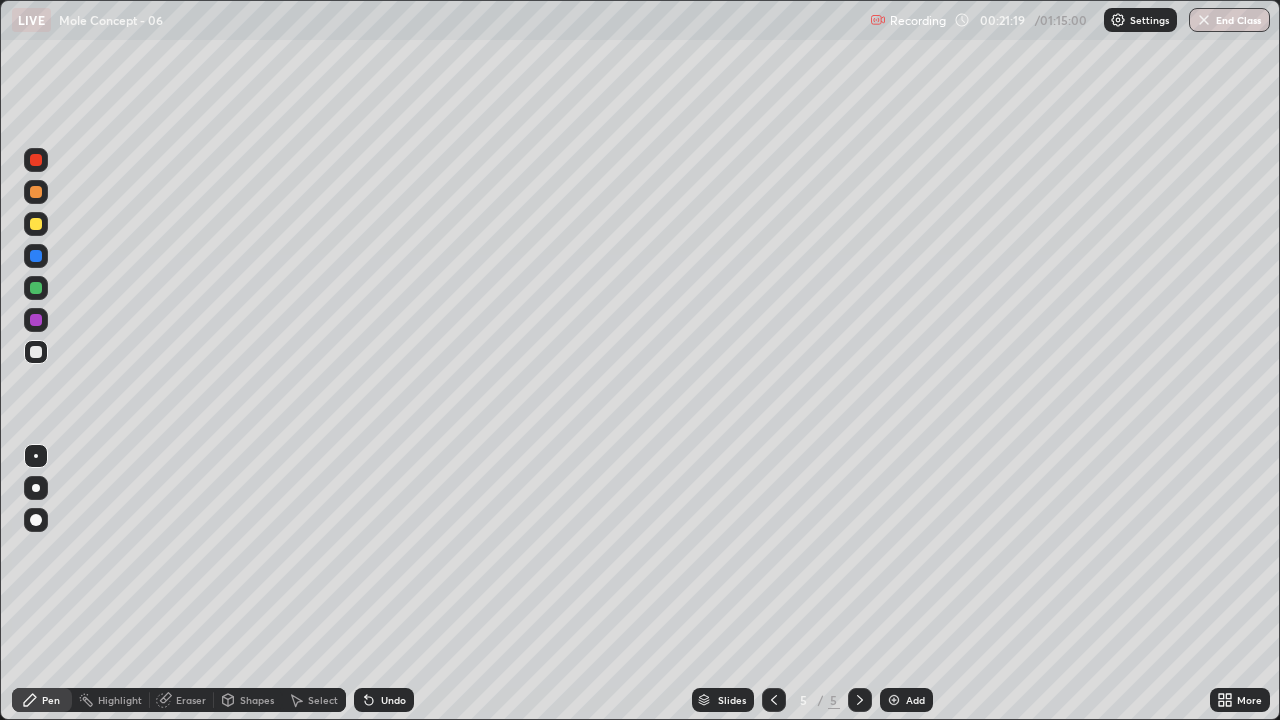 click on "Eraser" at bounding box center [182, 700] 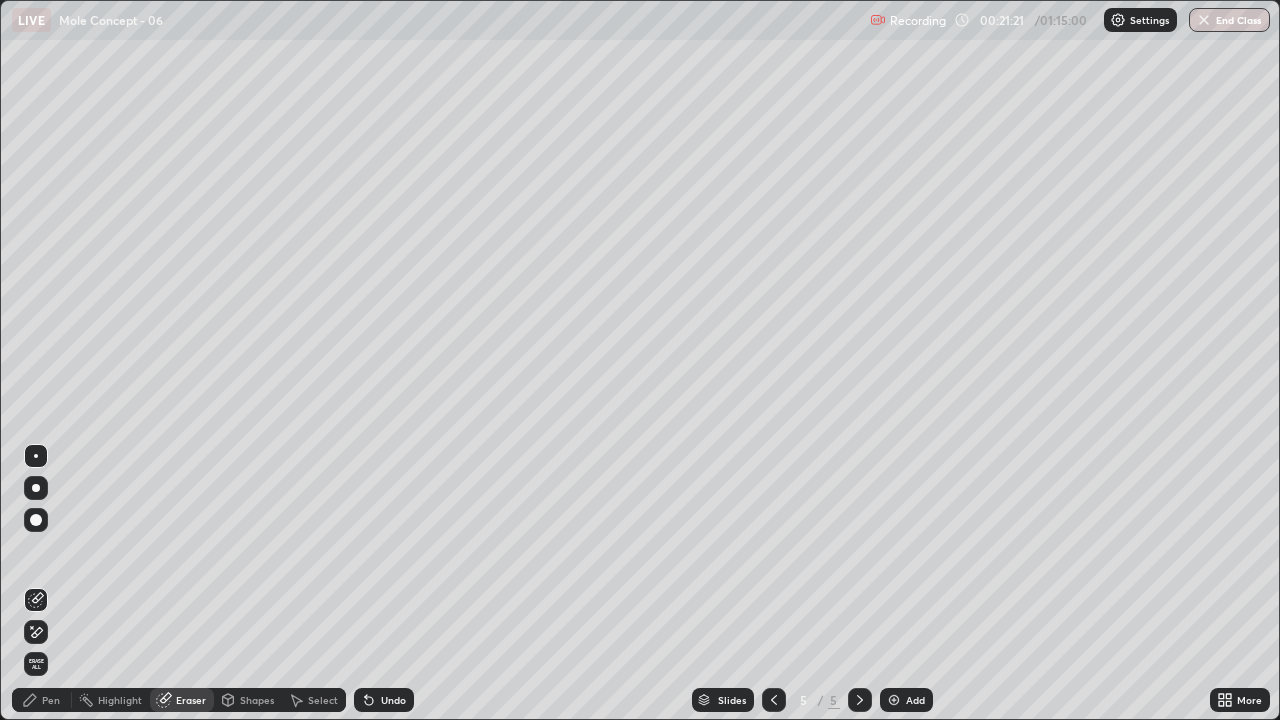 click on "Pen" at bounding box center (51, 700) 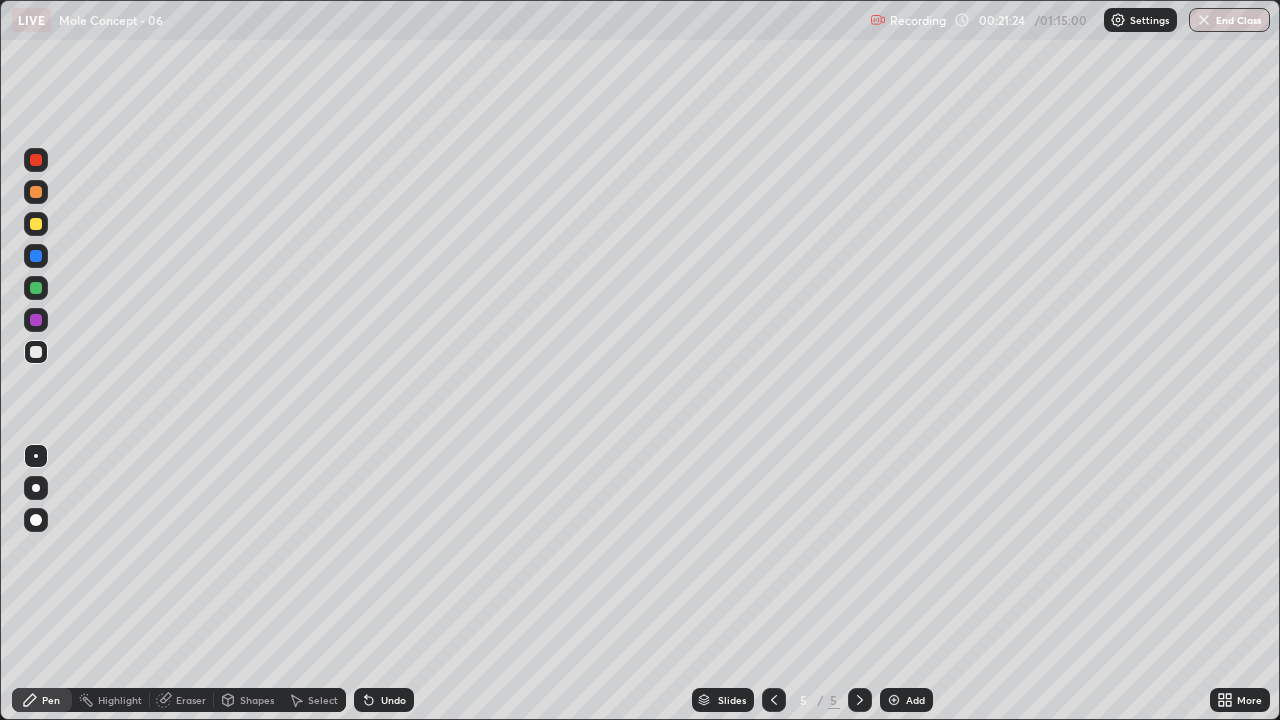 click on "Eraser" at bounding box center (182, 700) 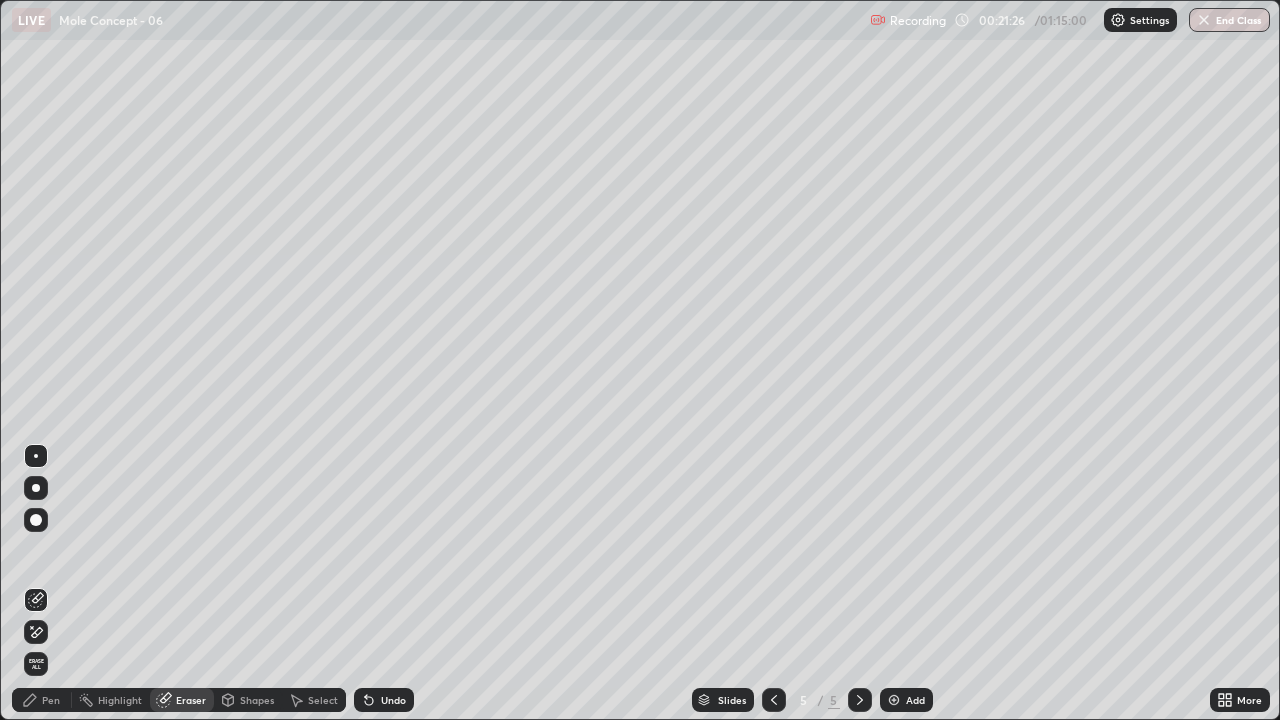 click on "Pen" at bounding box center [51, 700] 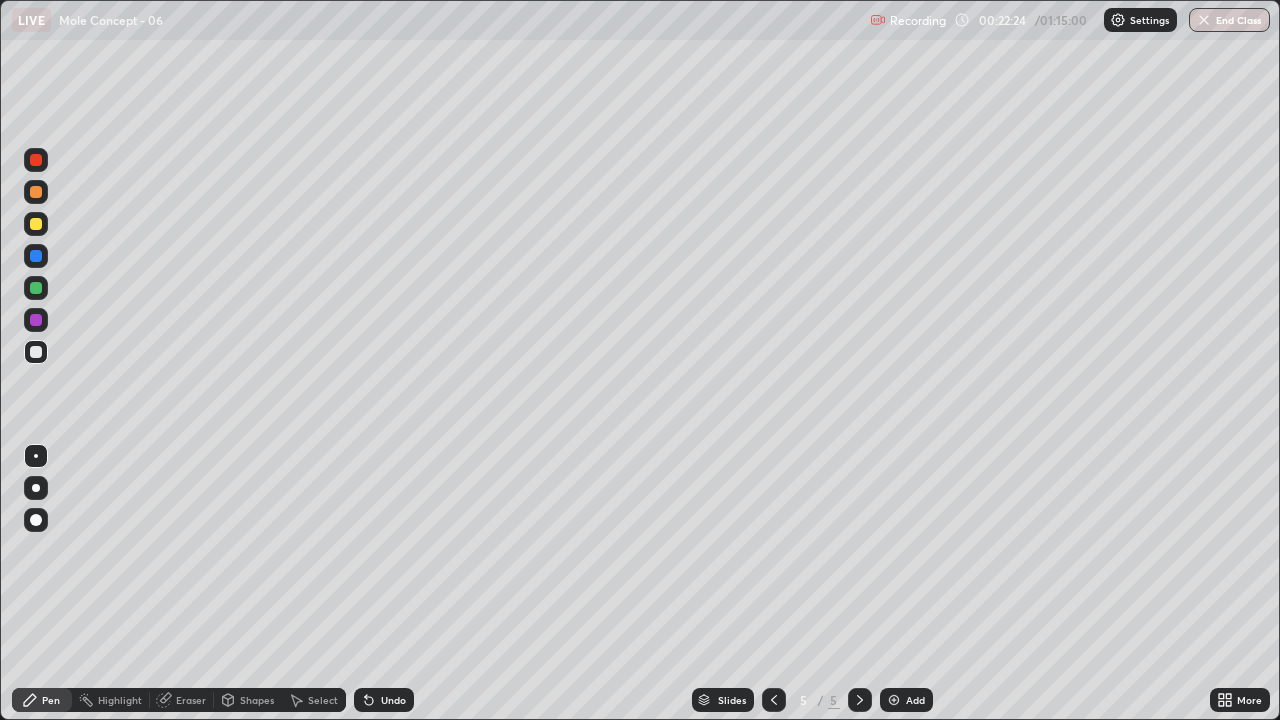 click on "Eraser" at bounding box center [182, 700] 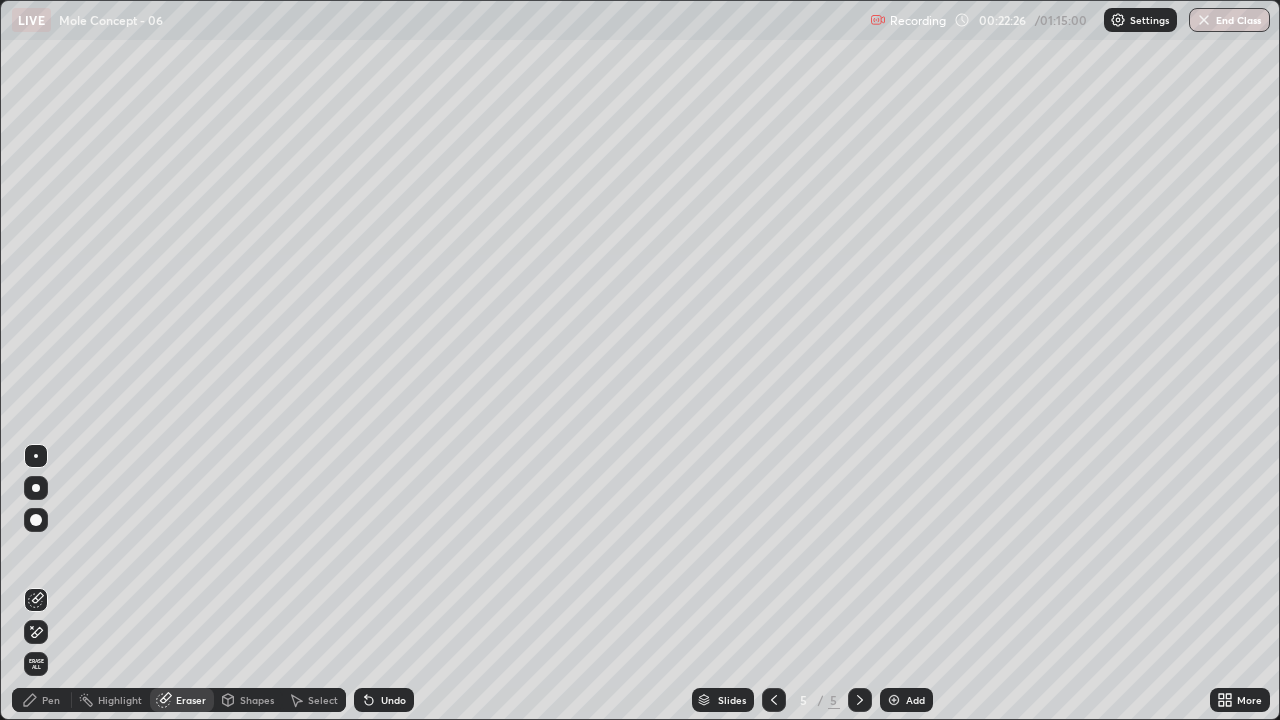 click on "Pen" at bounding box center [42, 700] 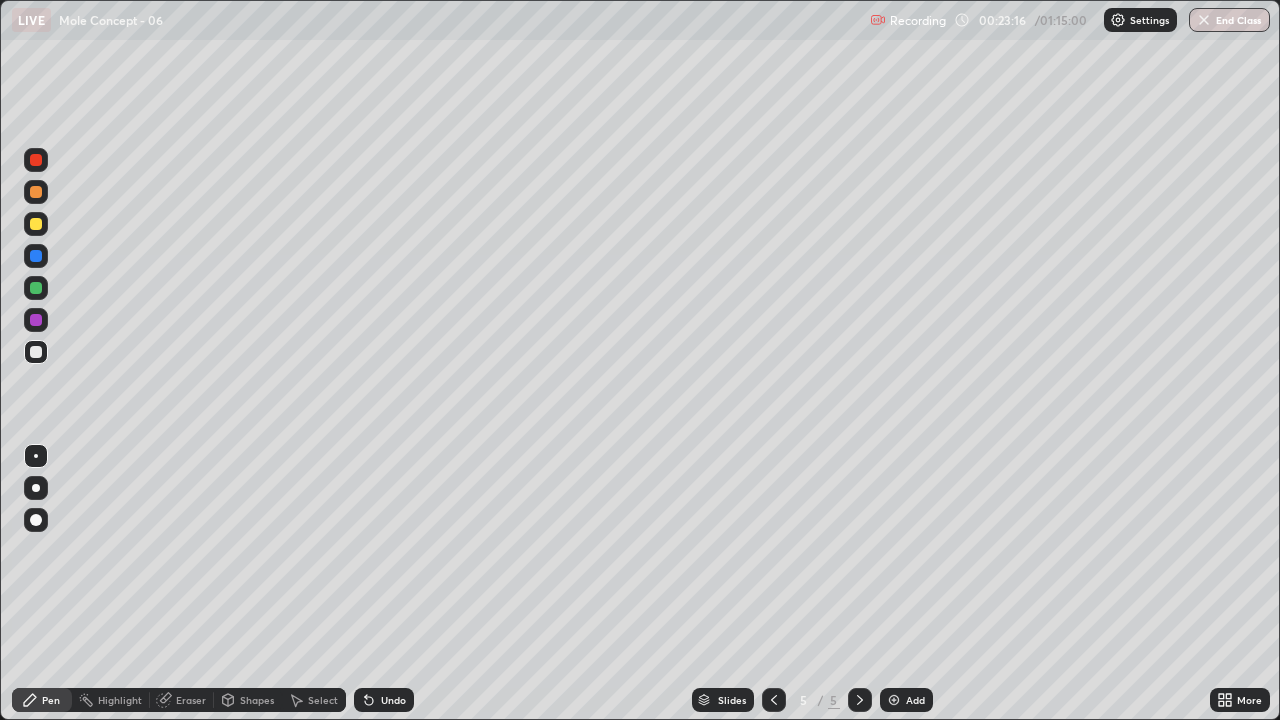 click on "Eraser" at bounding box center [182, 700] 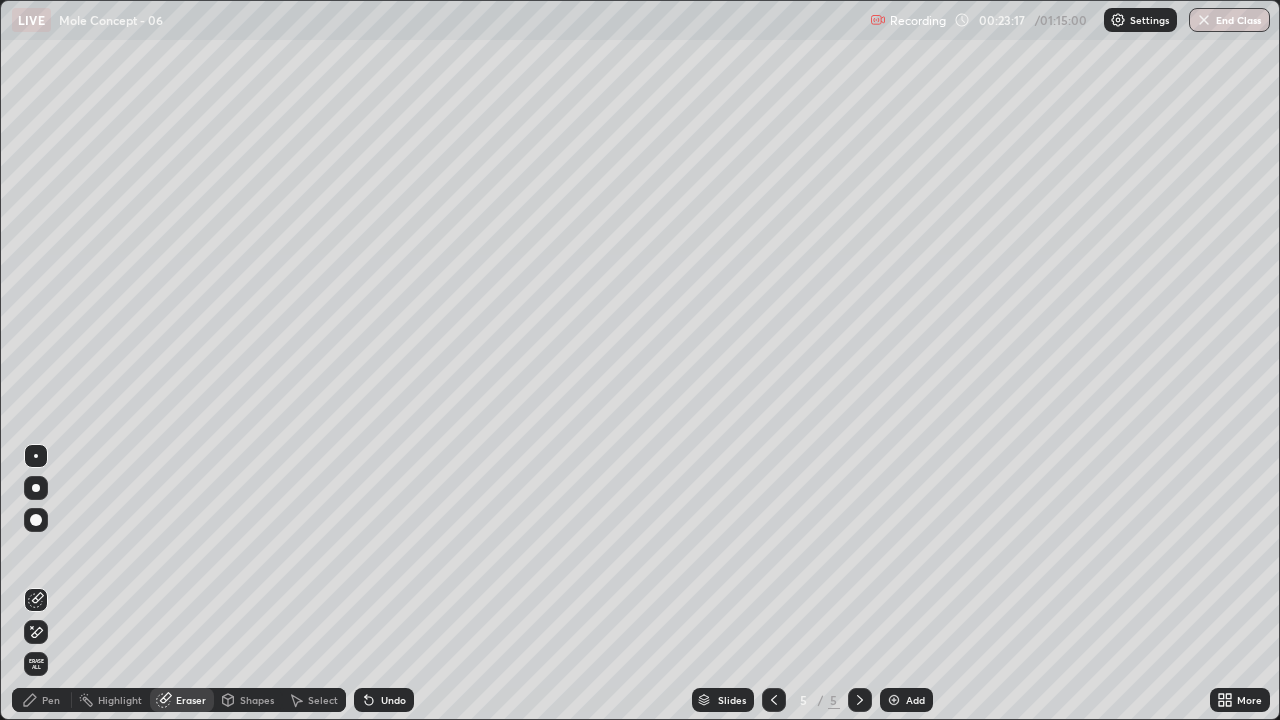 click on "Pen" at bounding box center (51, 700) 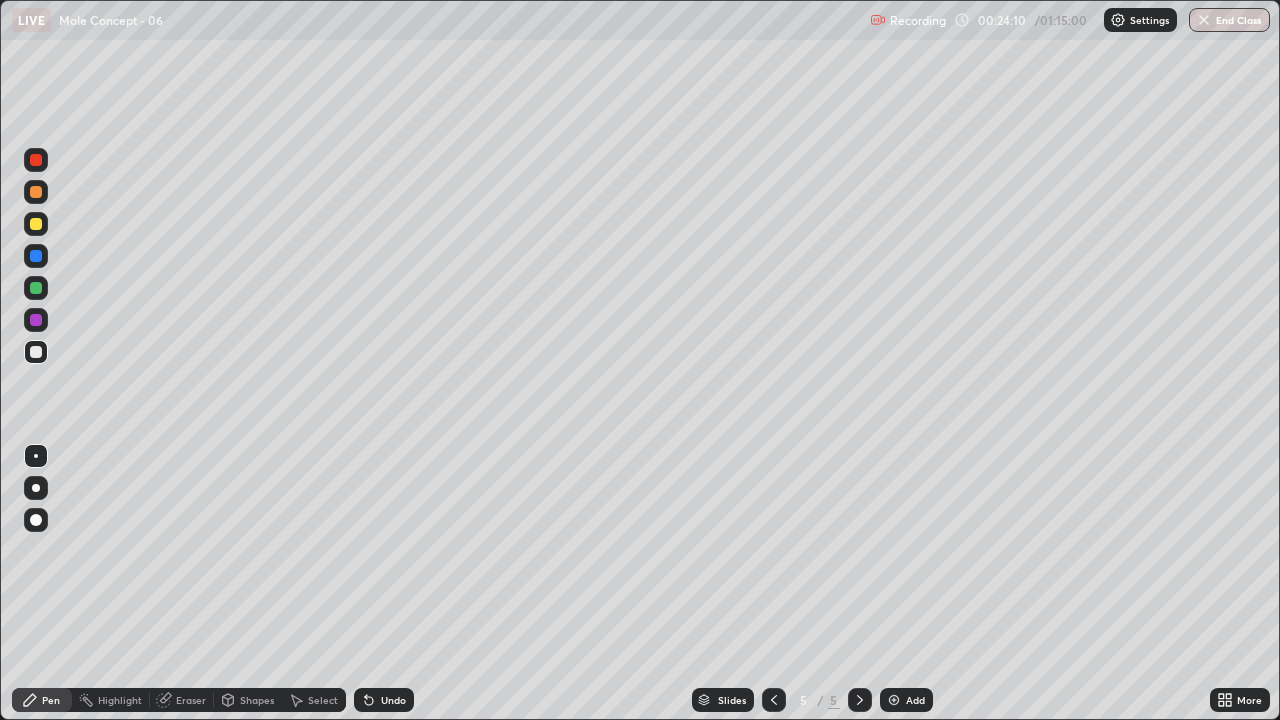 click on "Eraser" at bounding box center (182, 700) 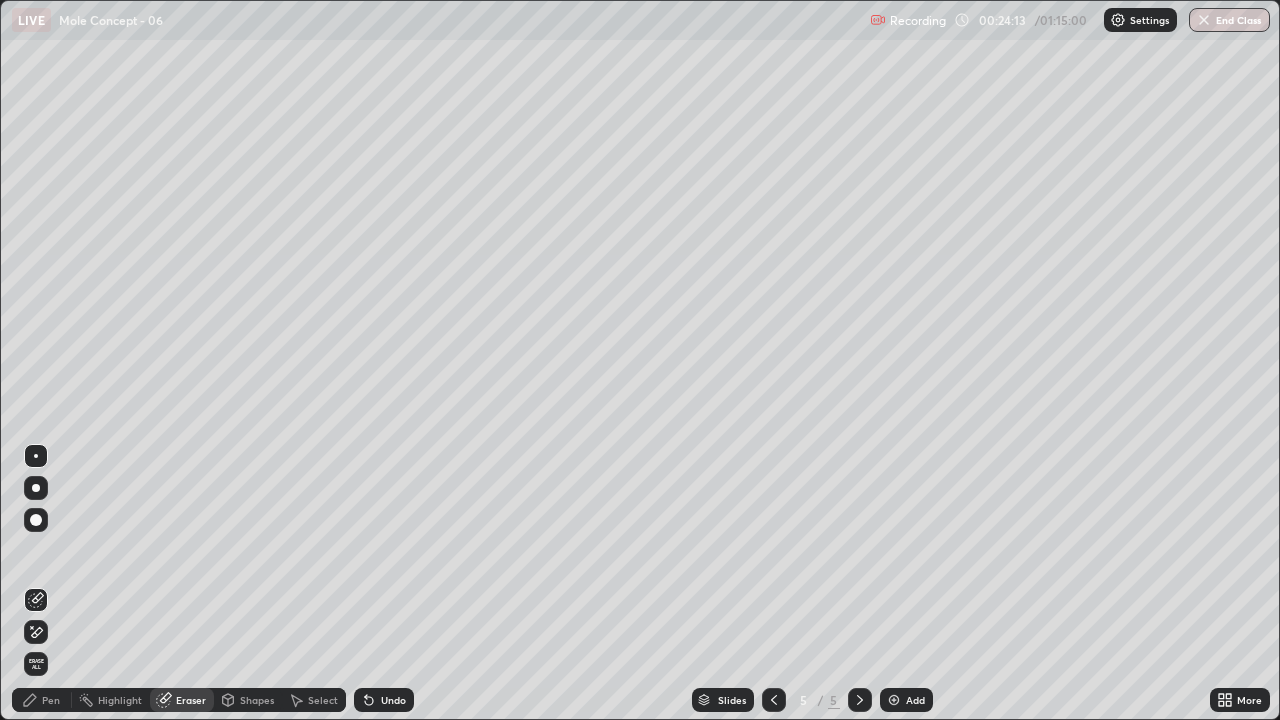 click on "Pen" at bounding box center [51, 700] 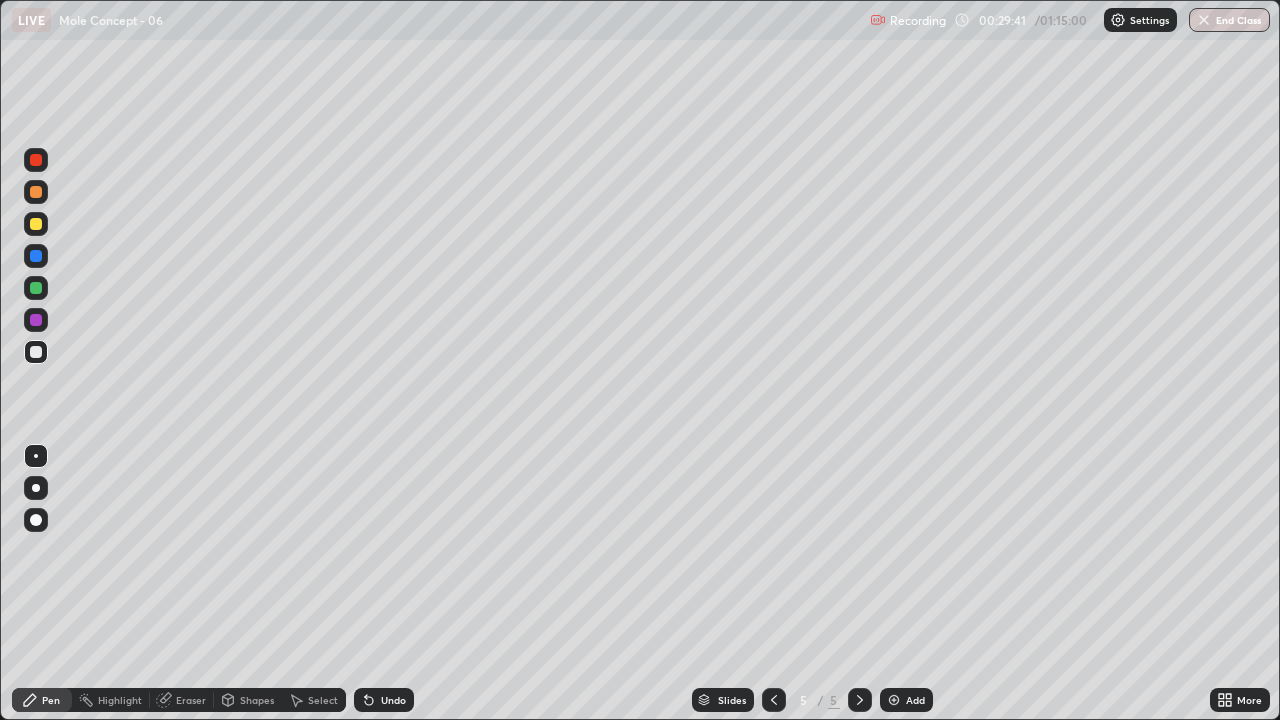 click at bounding box center [894, 700] 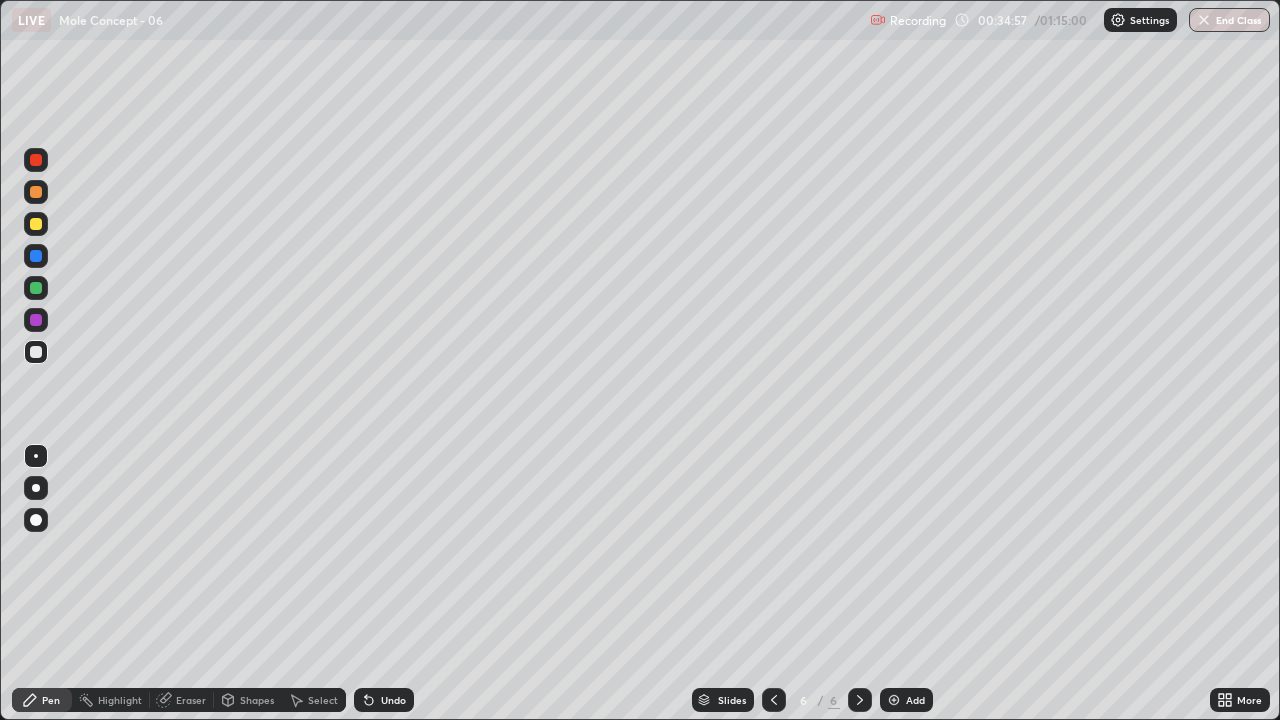 click 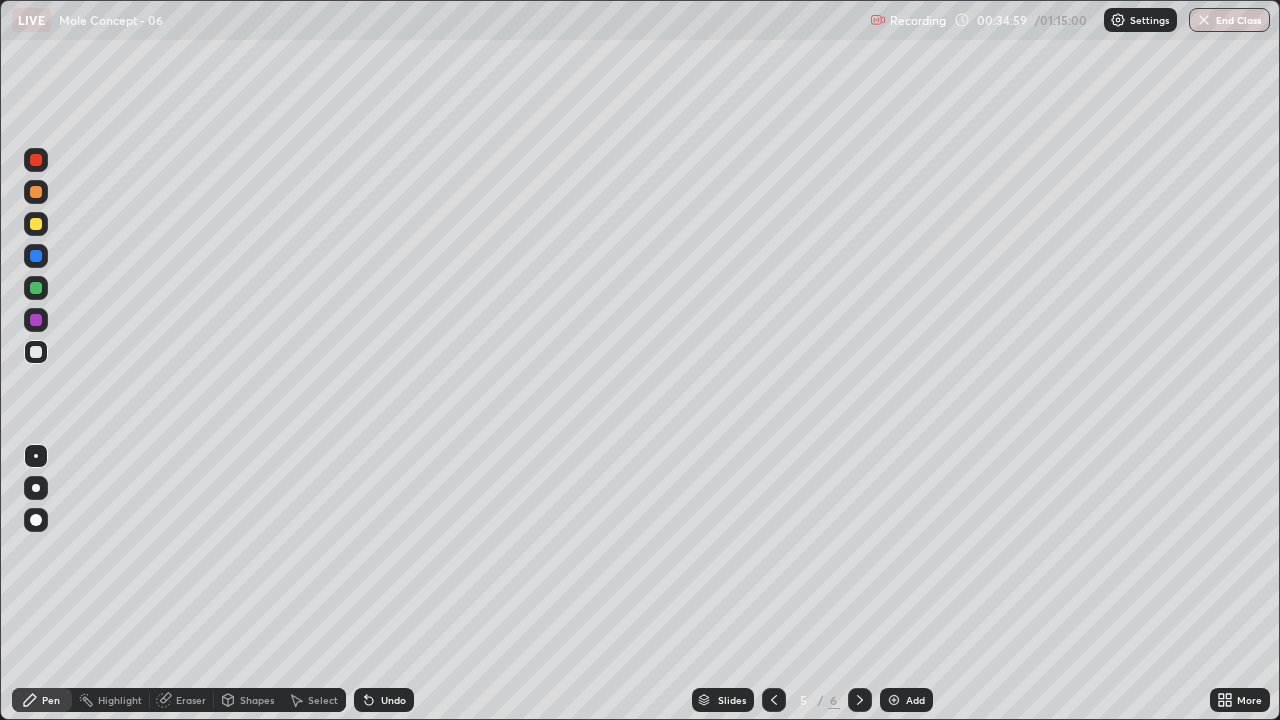 click 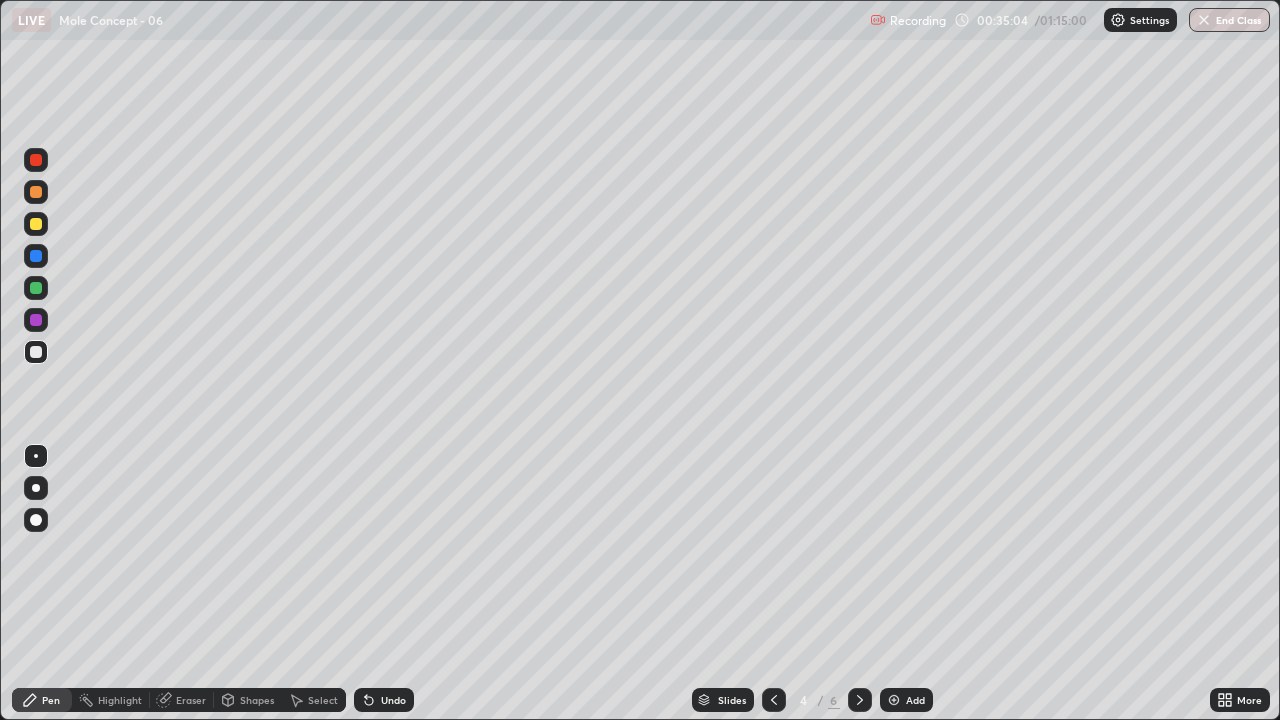 click 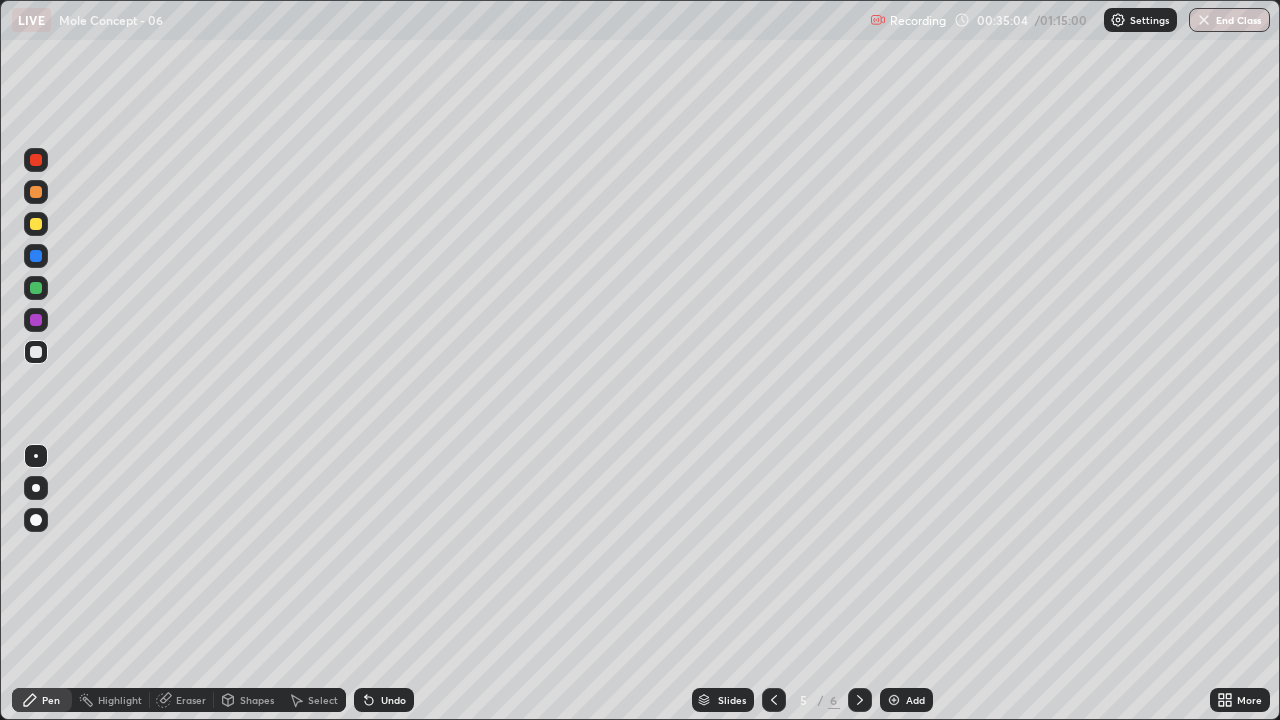 click 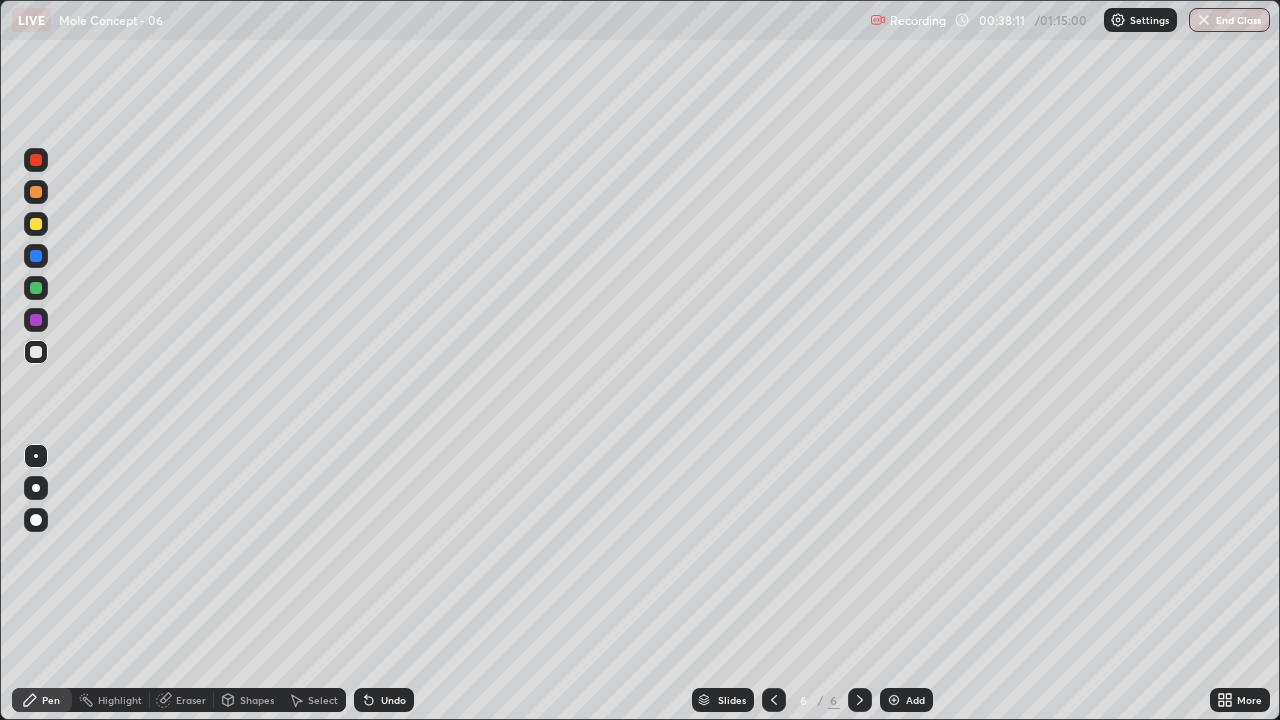 click at bounding box center (894, 700) 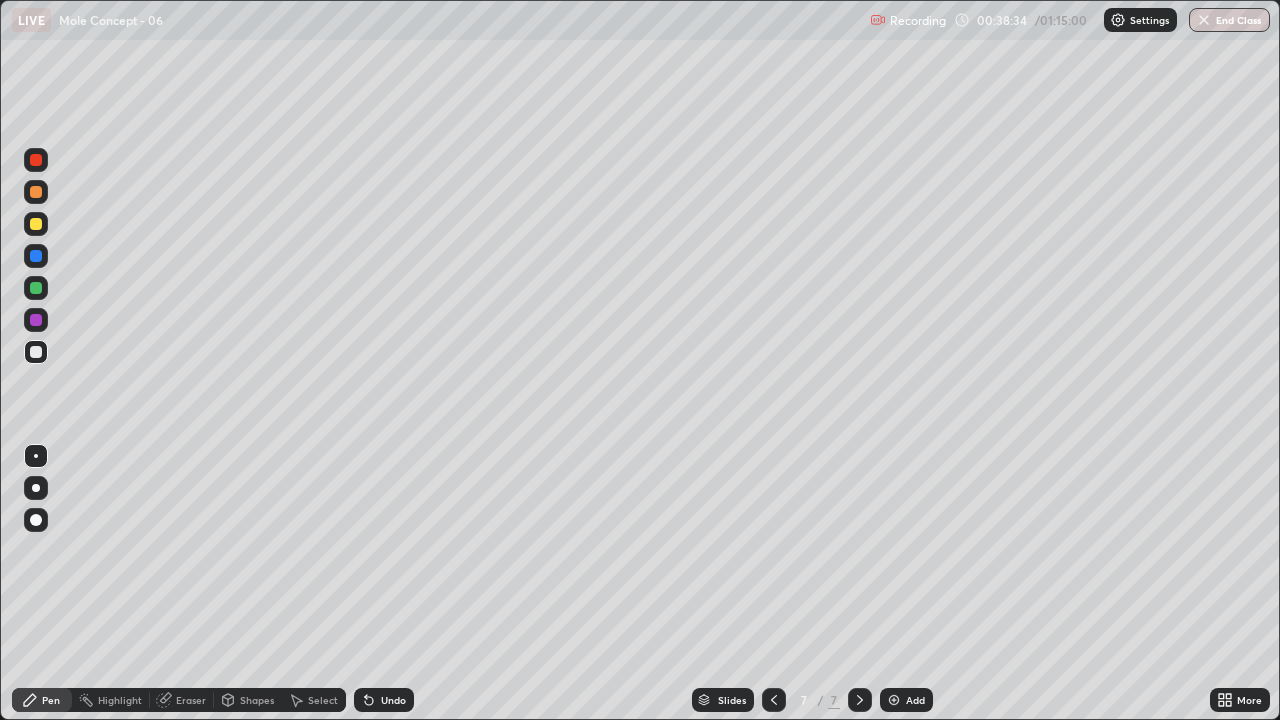 click at bounding box center (774, 700) 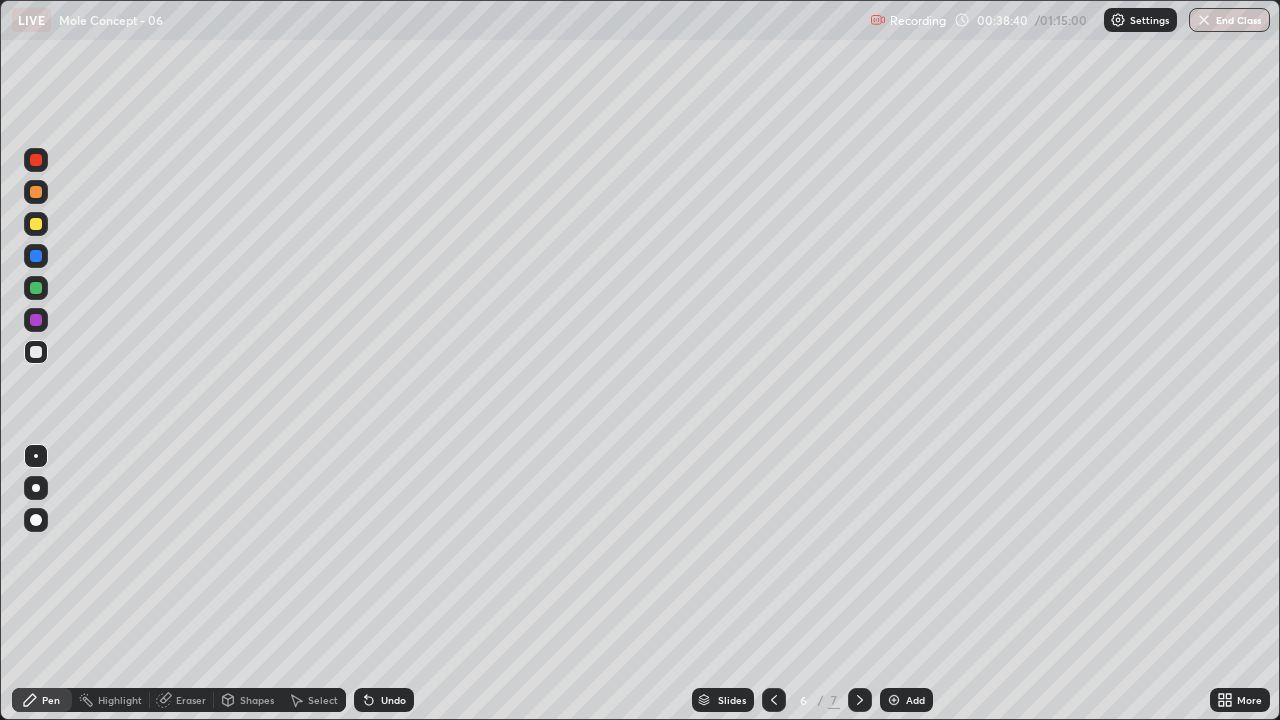 click 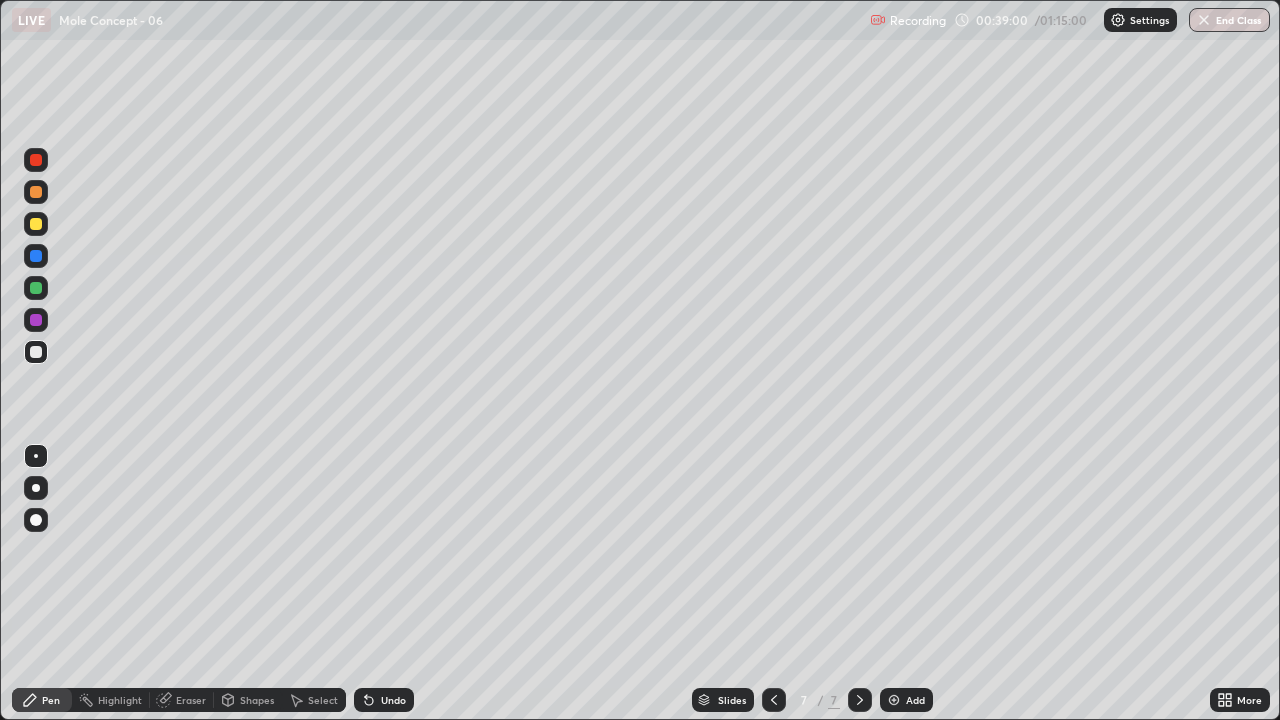click at bounding box center (36, 160) 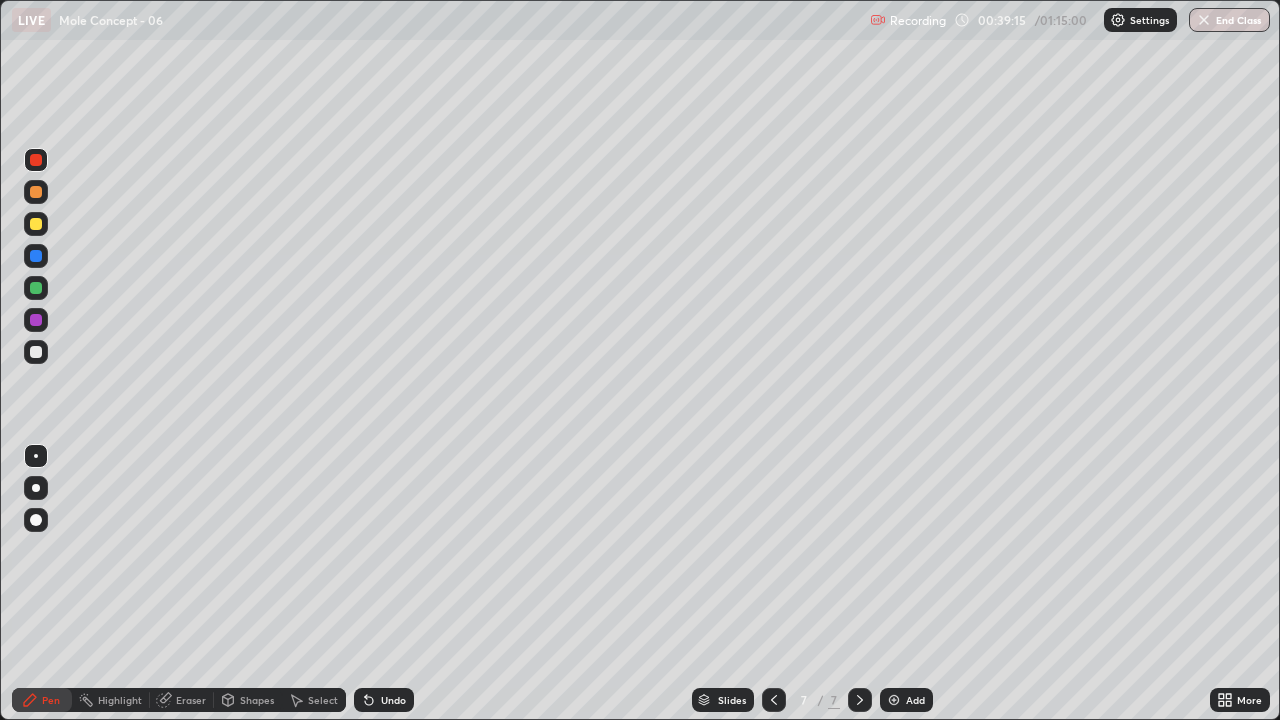 click at bounding box center [36, 352] 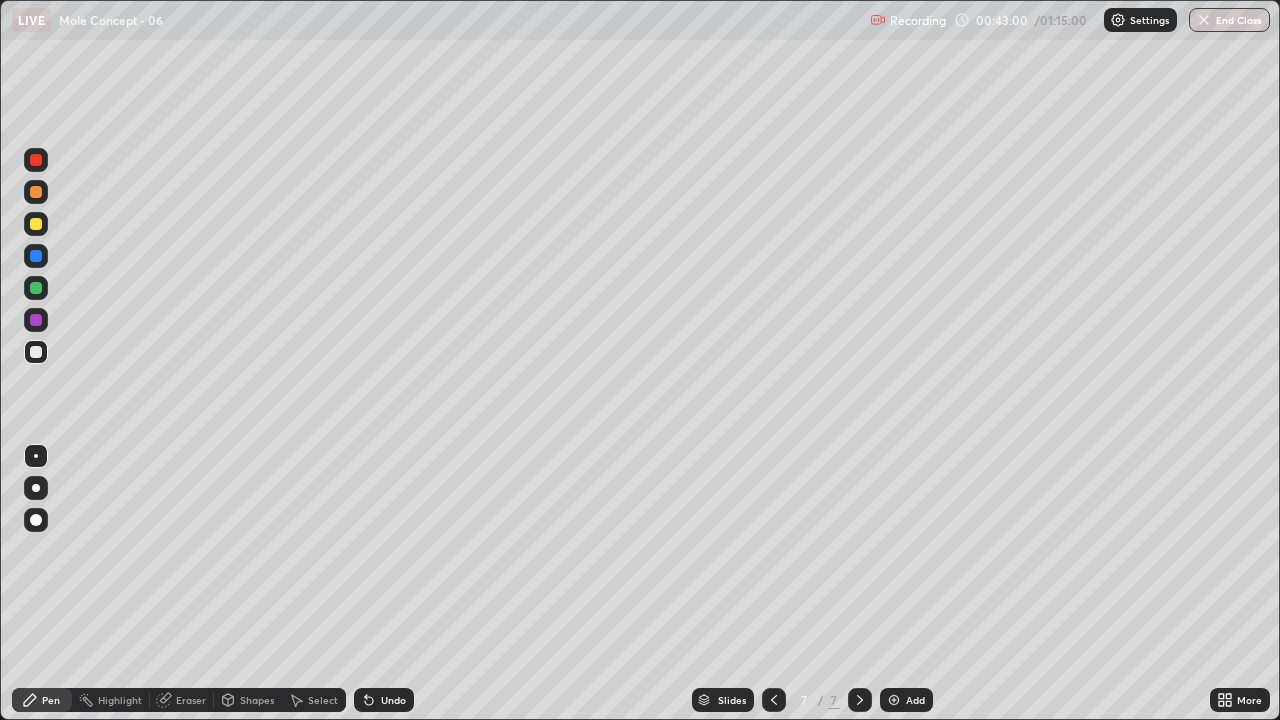 click at bounding box center (36, 160) 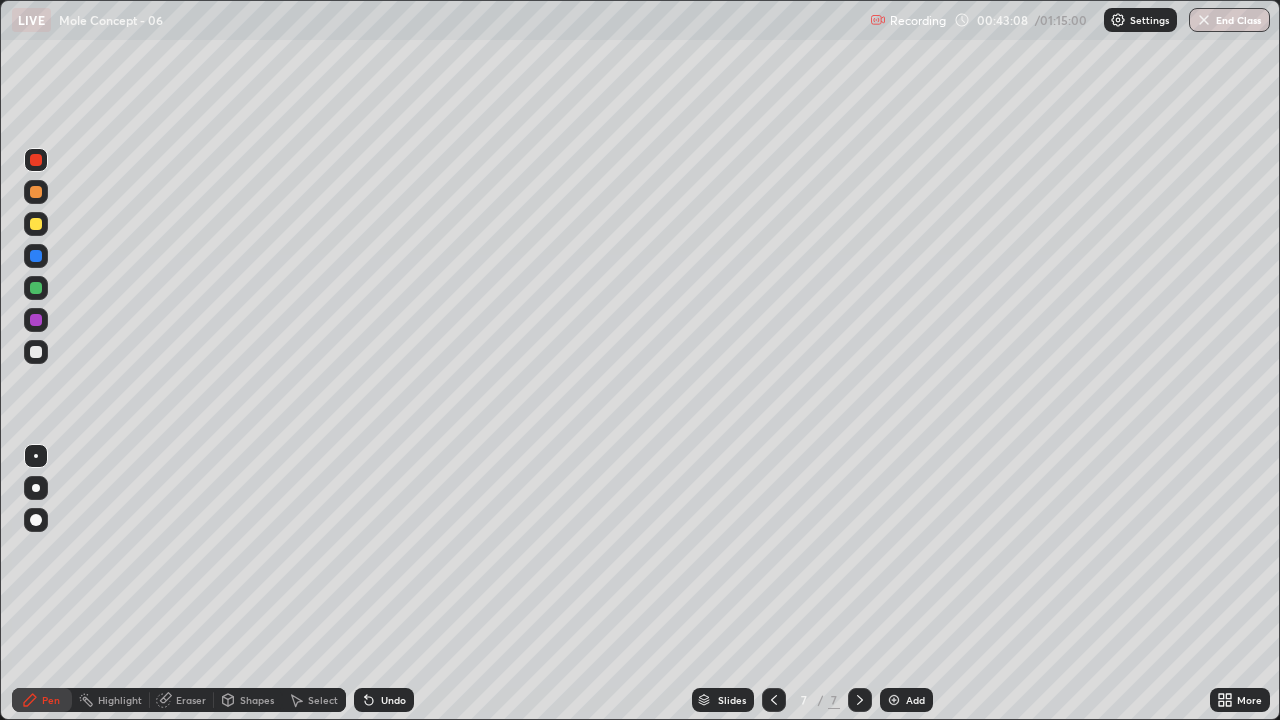 click at bounding box center (36, 352) 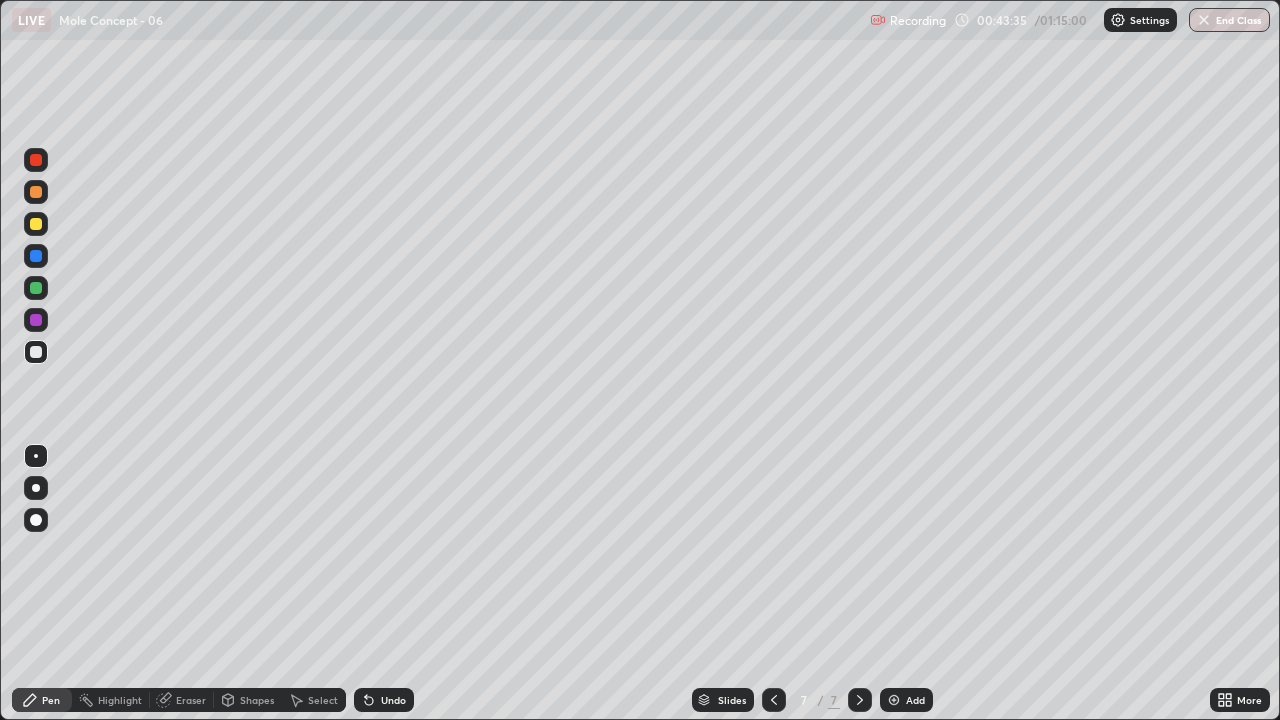 click on "Undo" at bounding box center (380, 700) 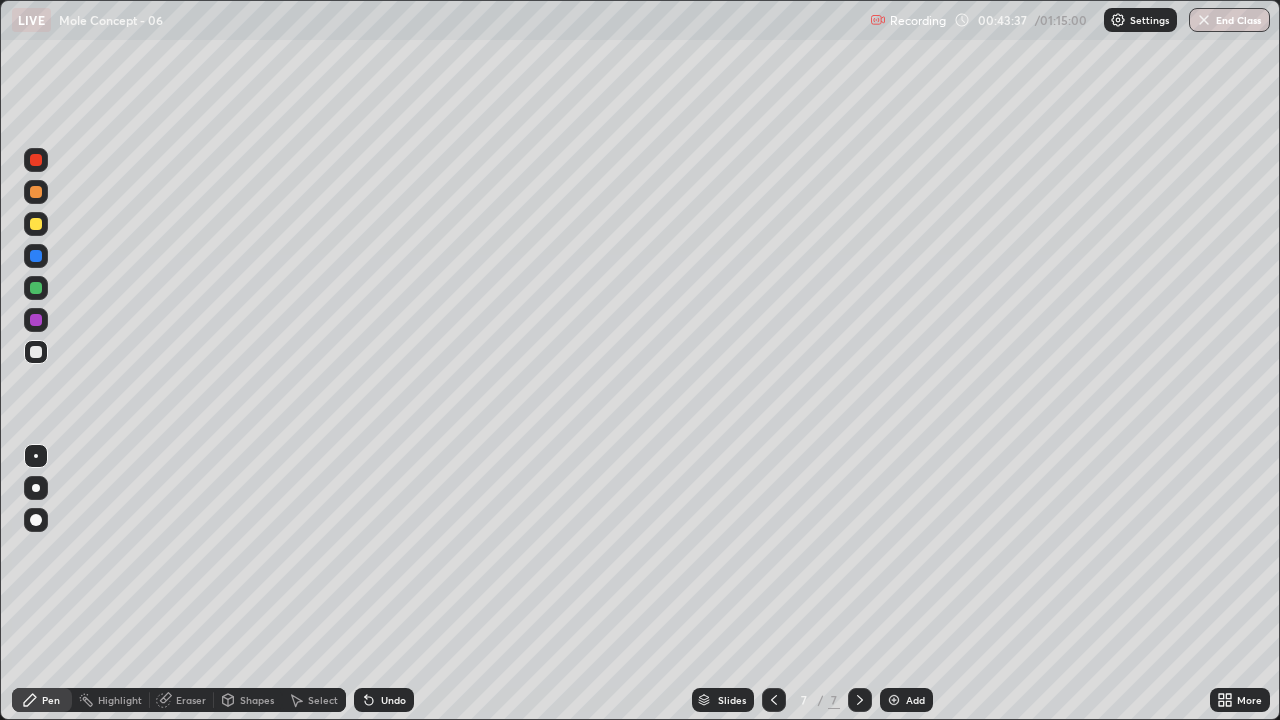 click on "Undo" at bounding box center [380, 700] 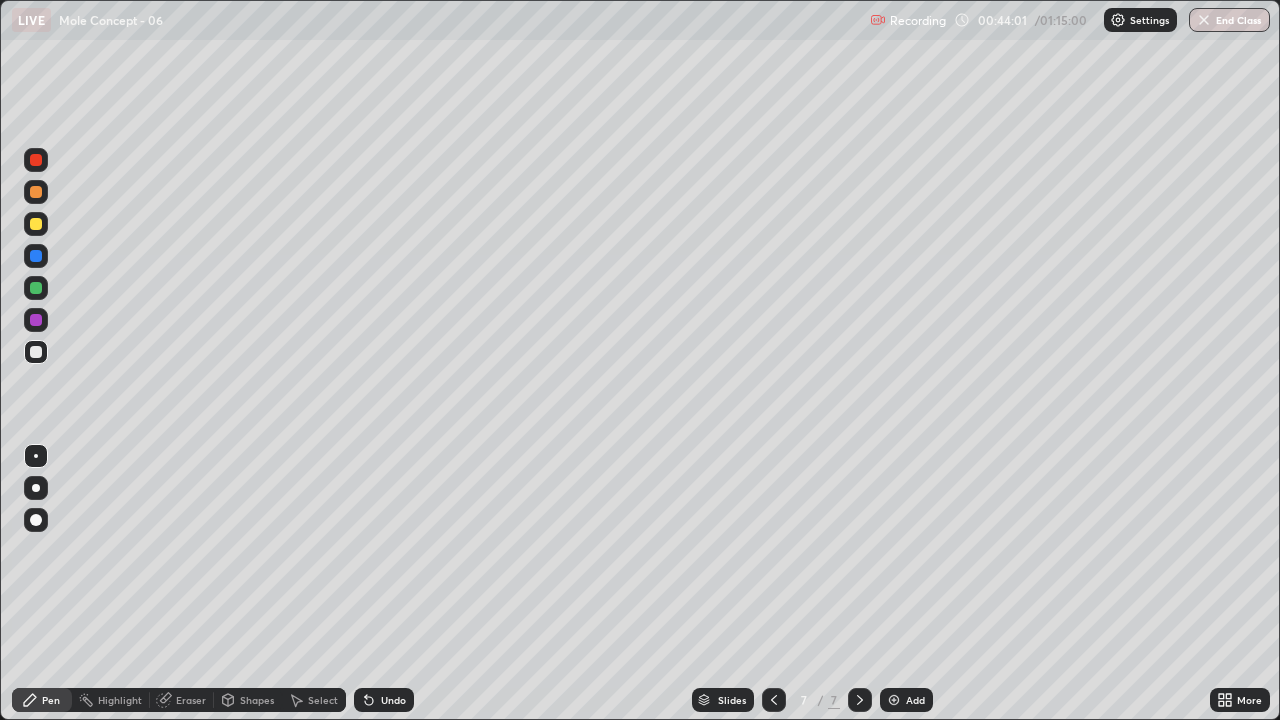 click on "Eraser" at bounding box center [191, 700] 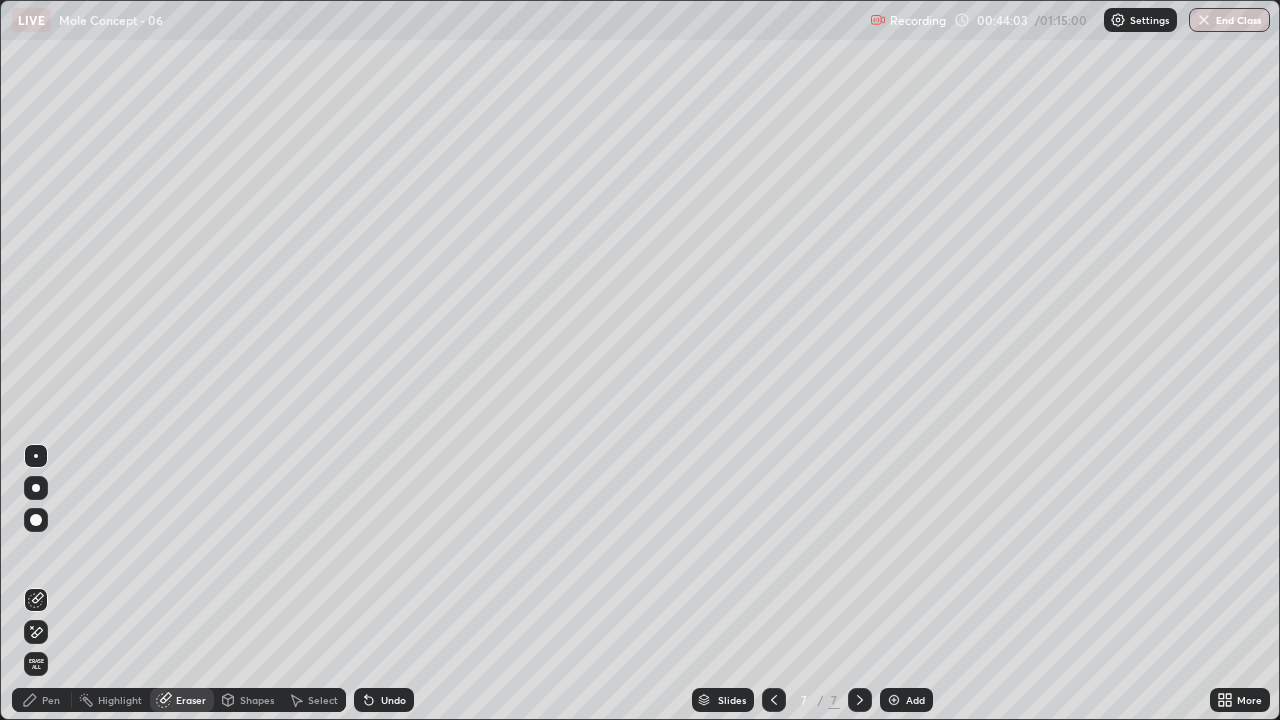 click on "Pen" at bounding box center (51, 700) 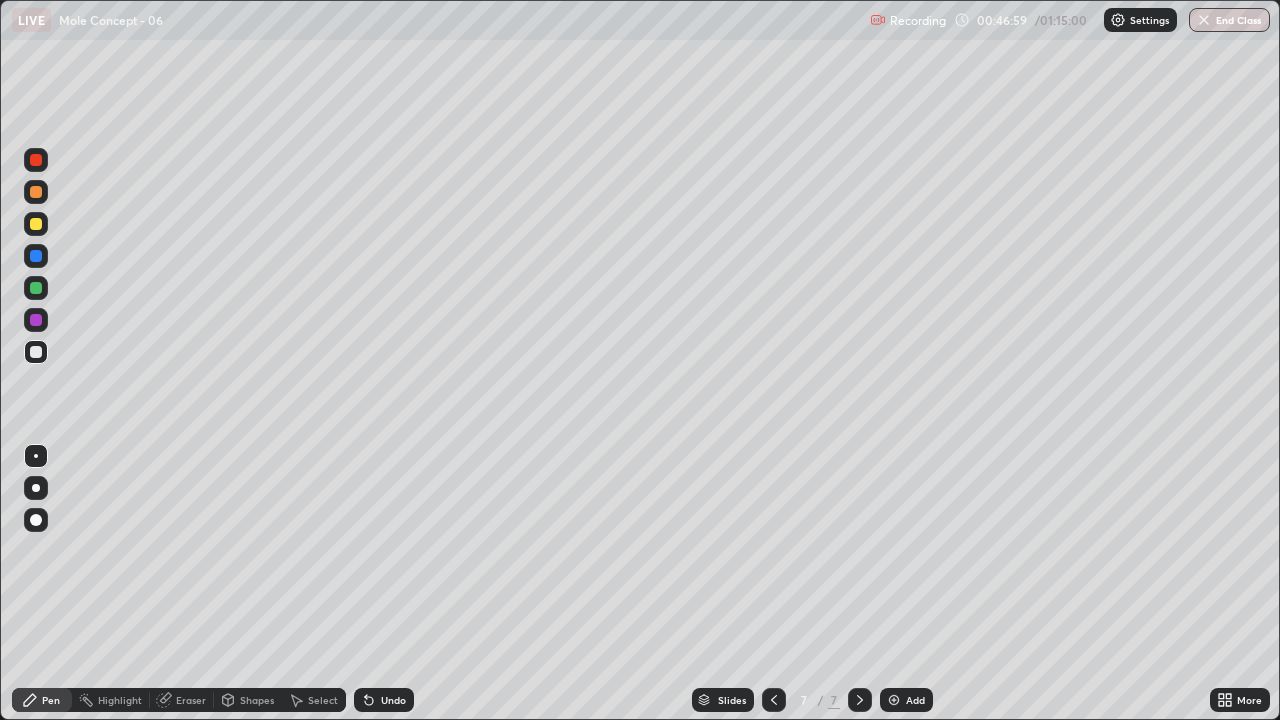 click at bounding box center [894, 700] 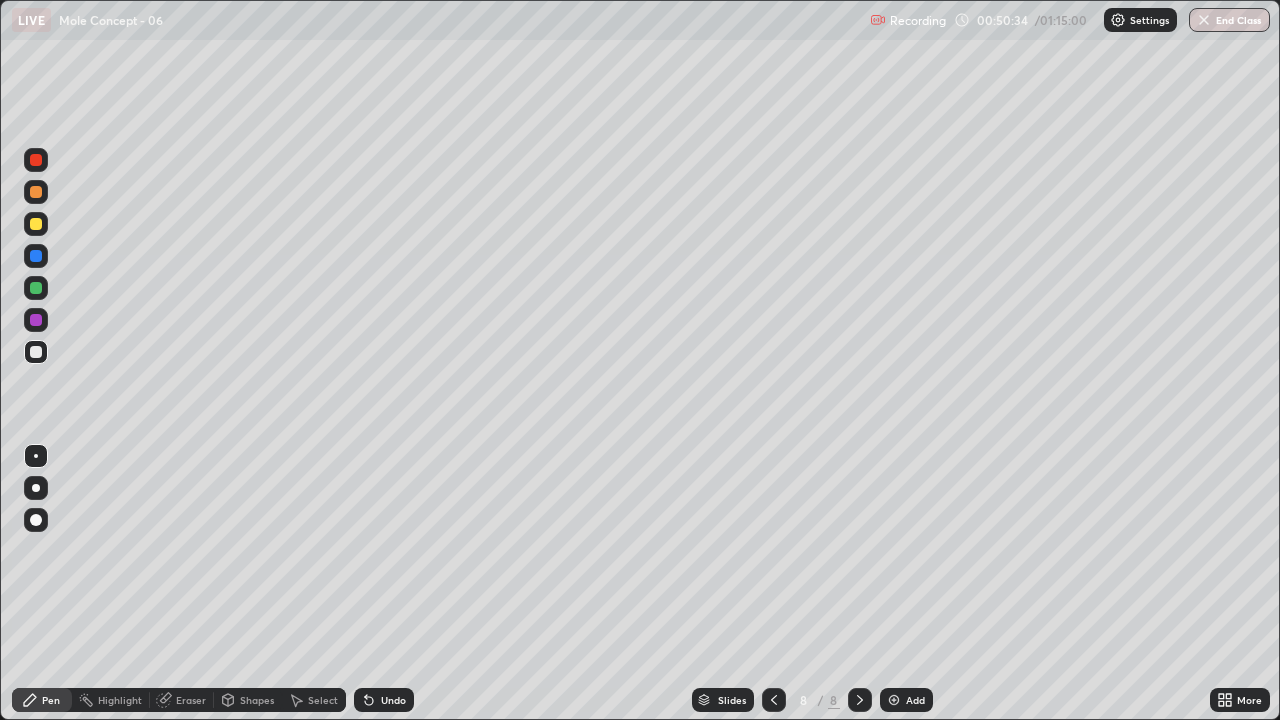 click on "Eraser" at bounding box center (182, 700) 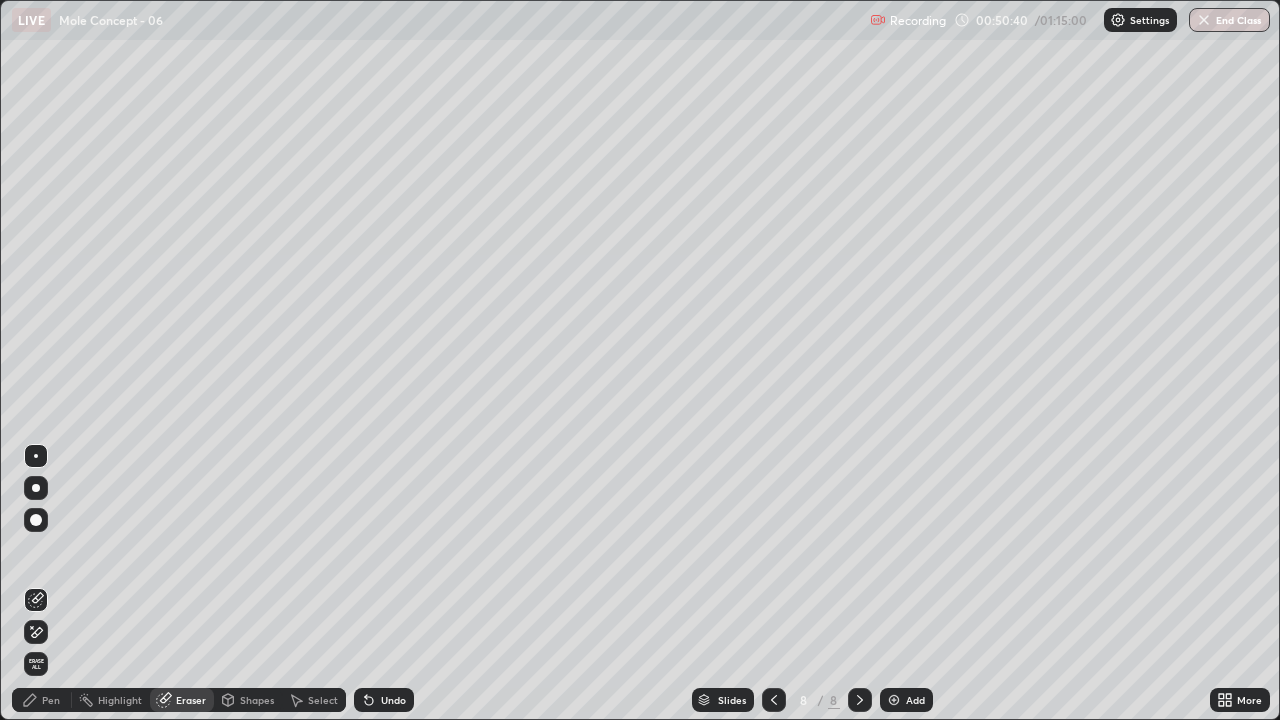 click on "Pen" at bounding box center [42, 700] 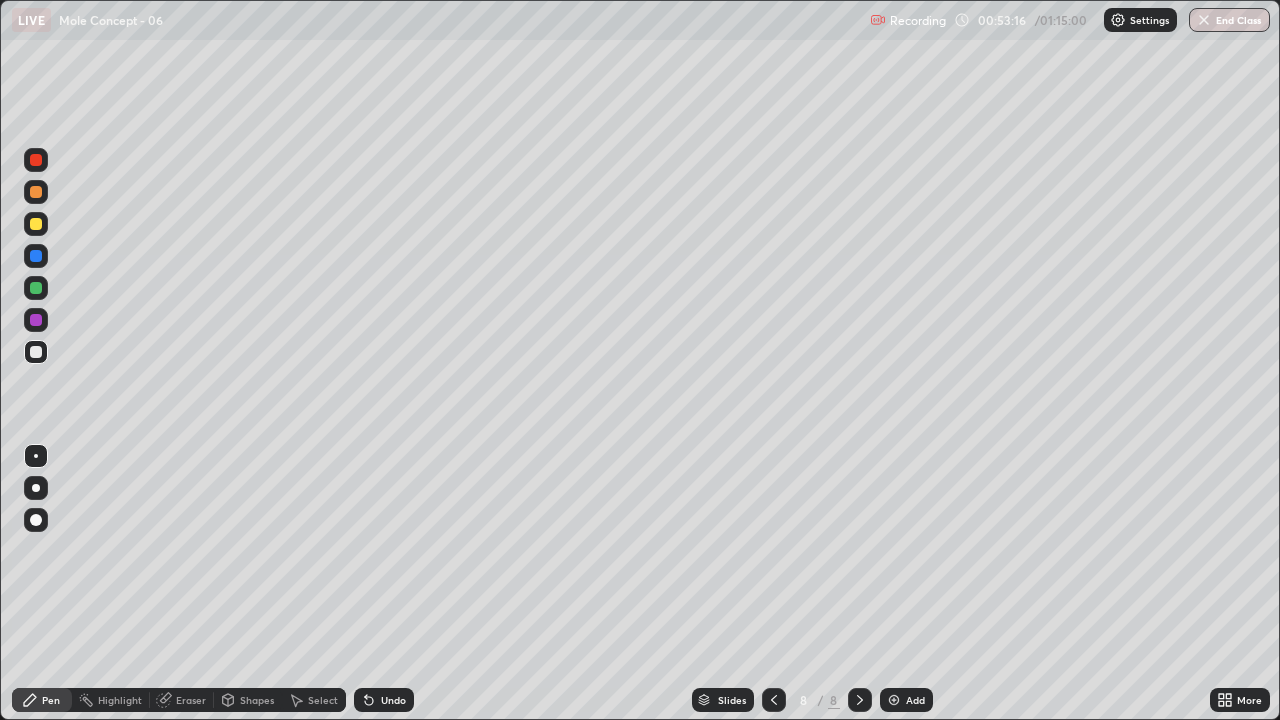 click 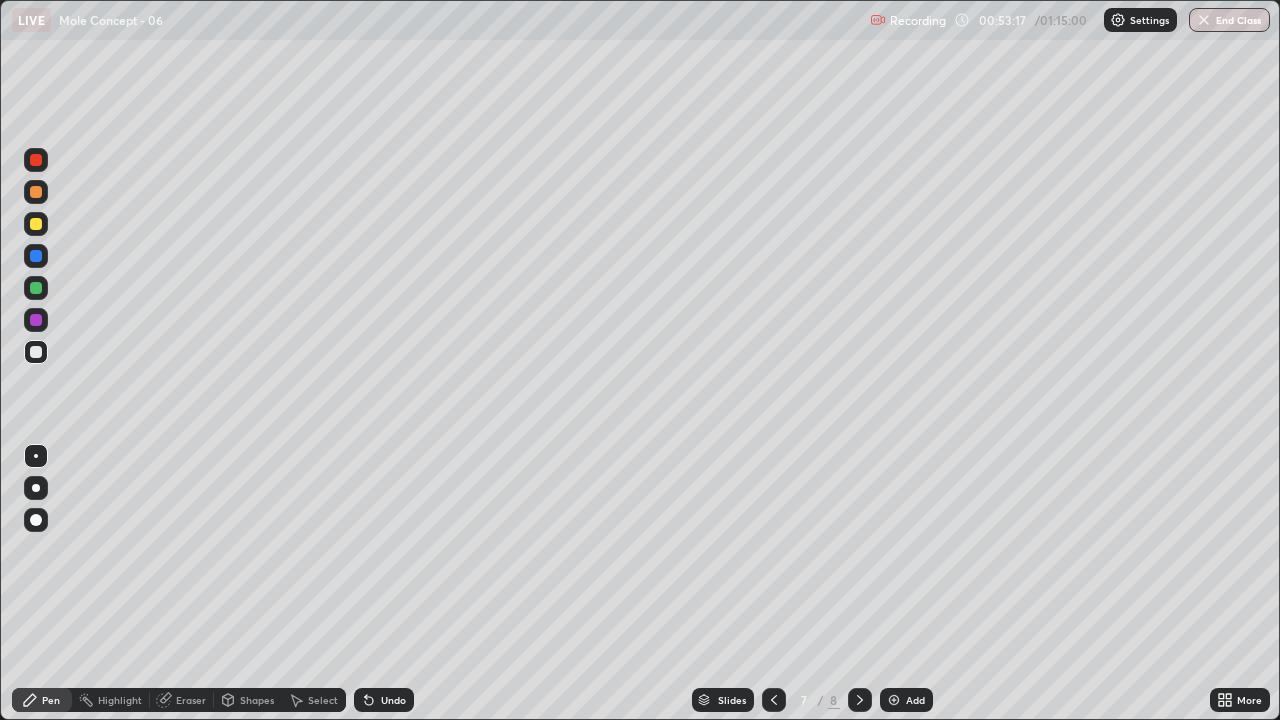 click 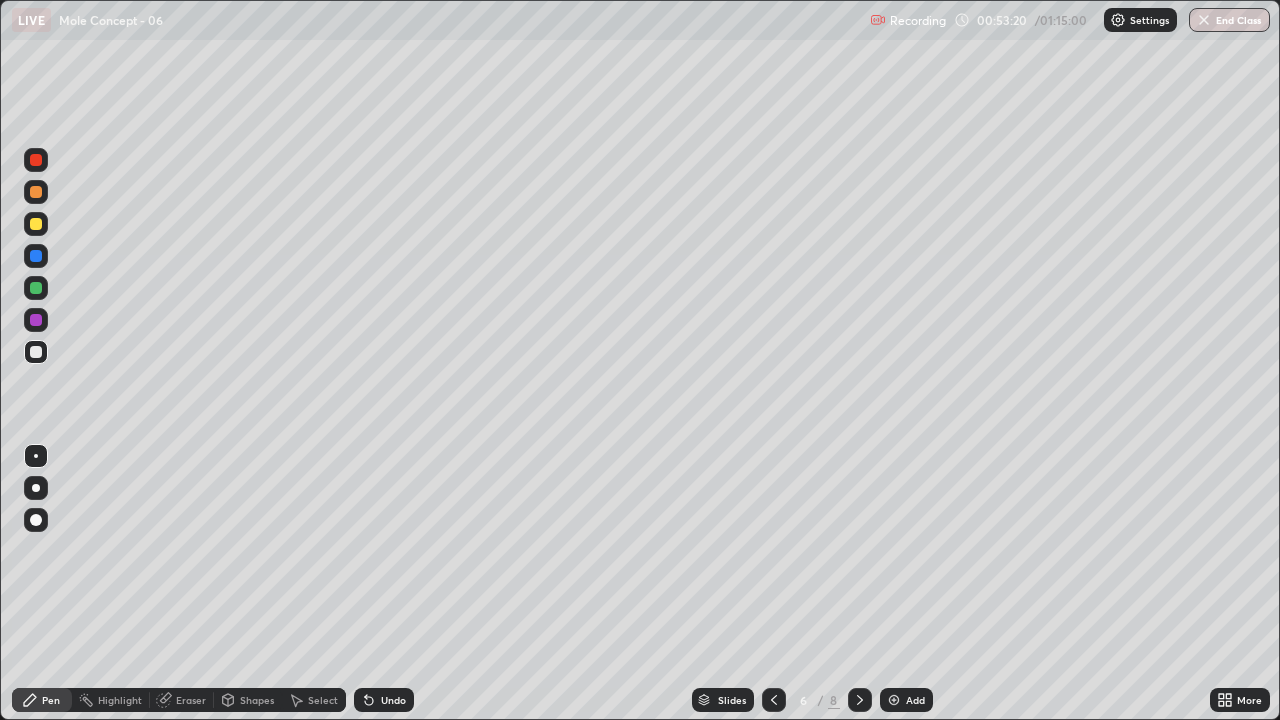 click 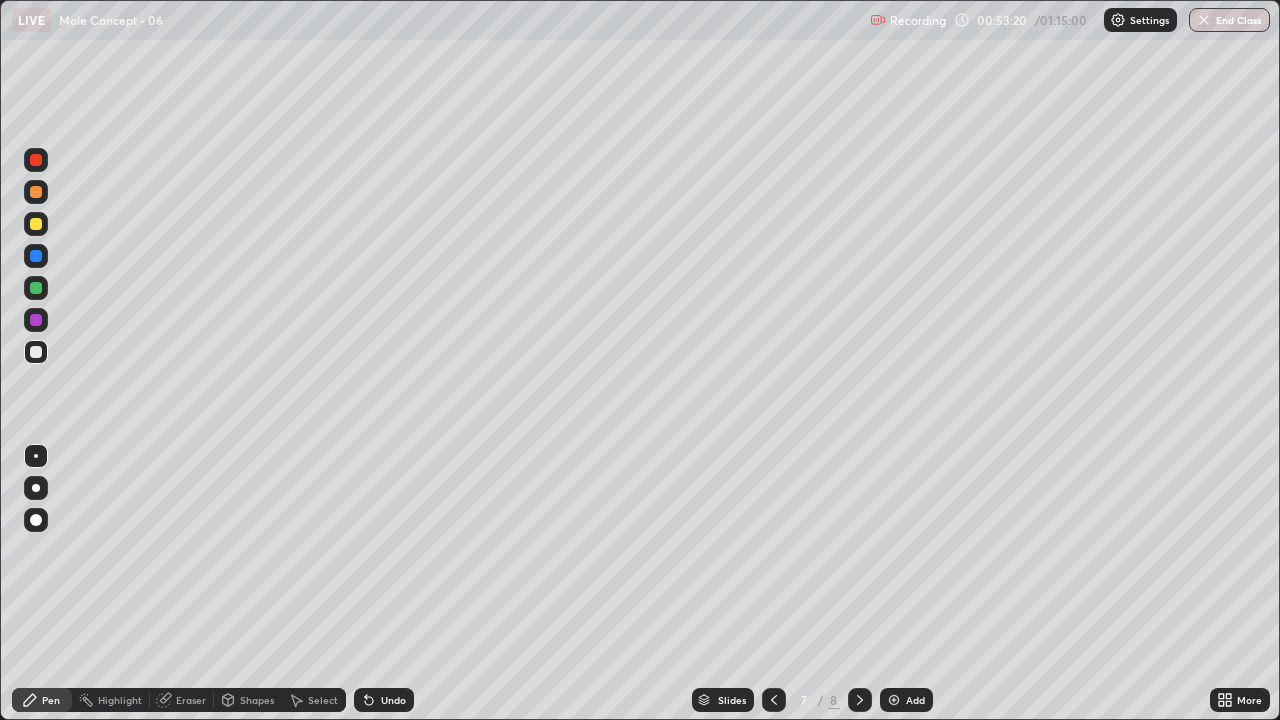 click 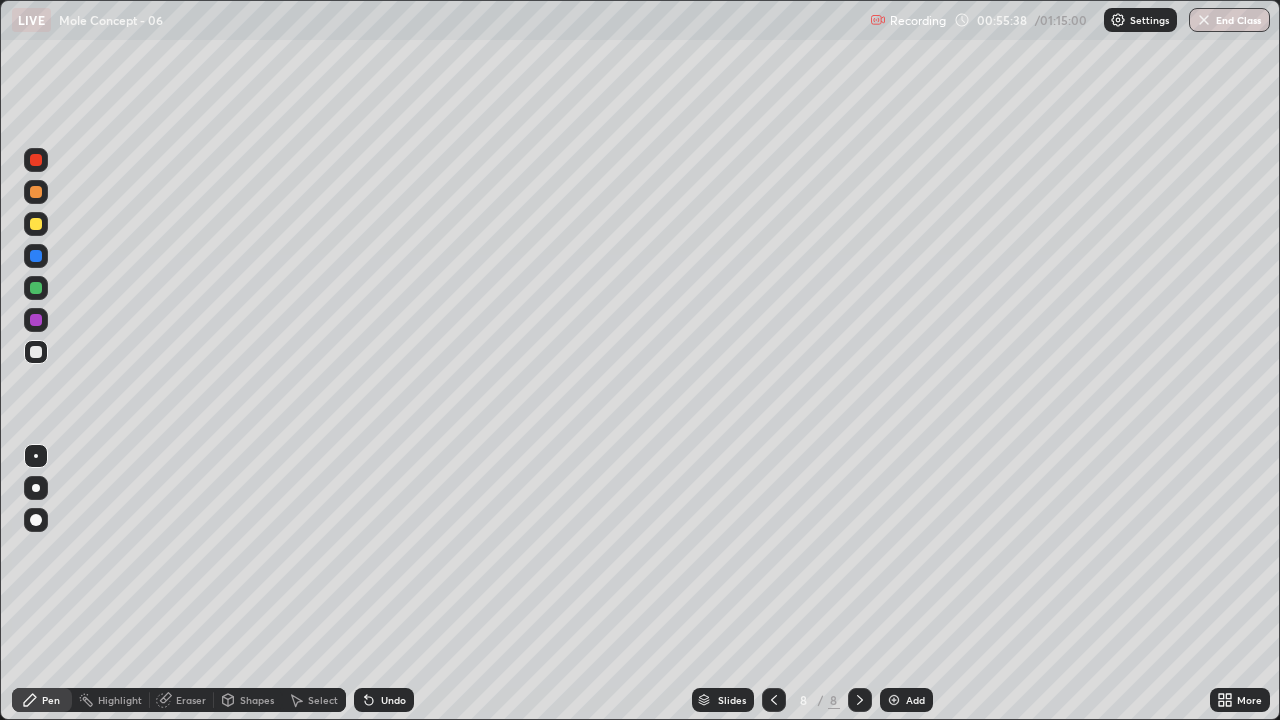 click on "Eraser" at bounding box center [191, 700] 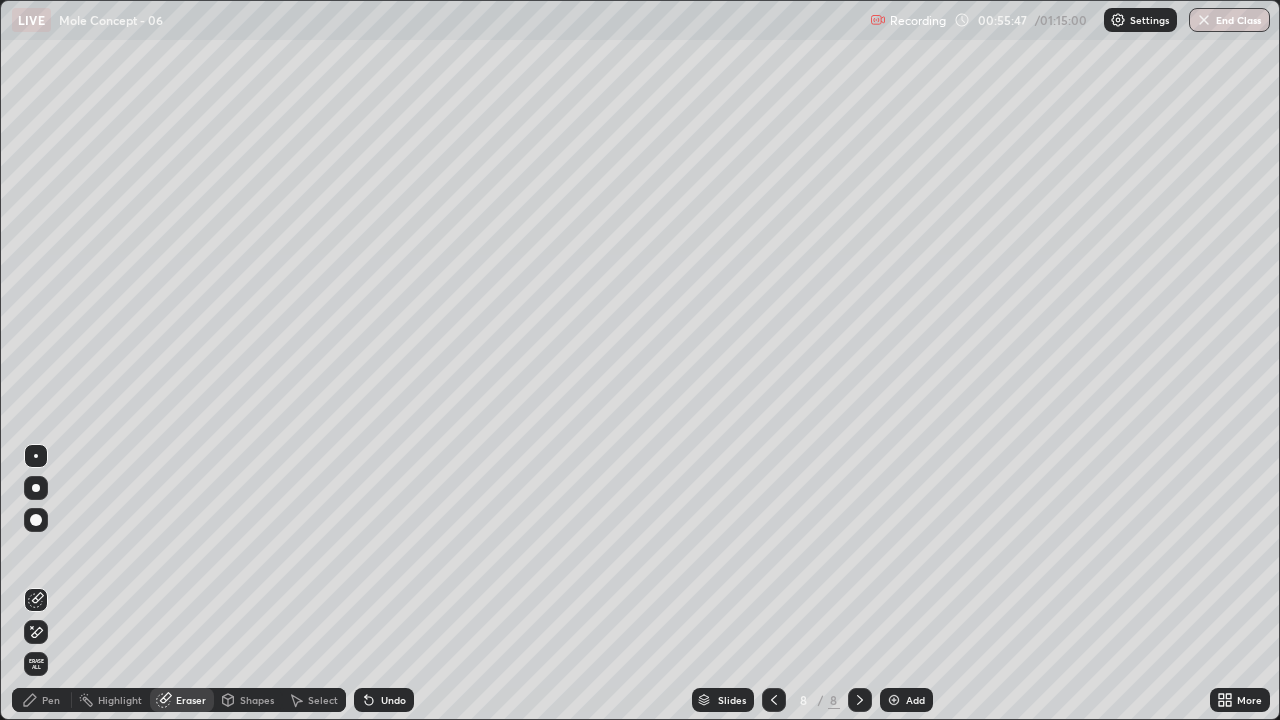 click on "Pen" at bounding box center [42, 700] 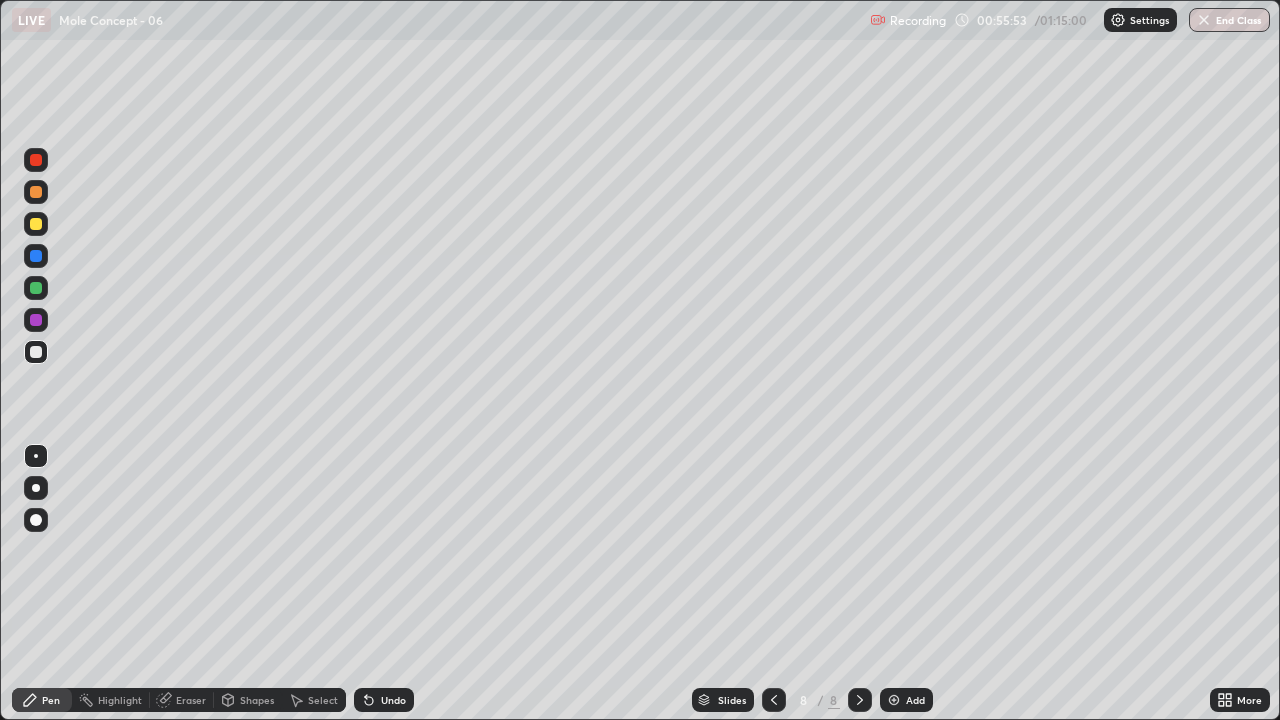 click at bounding box center [36, 352] 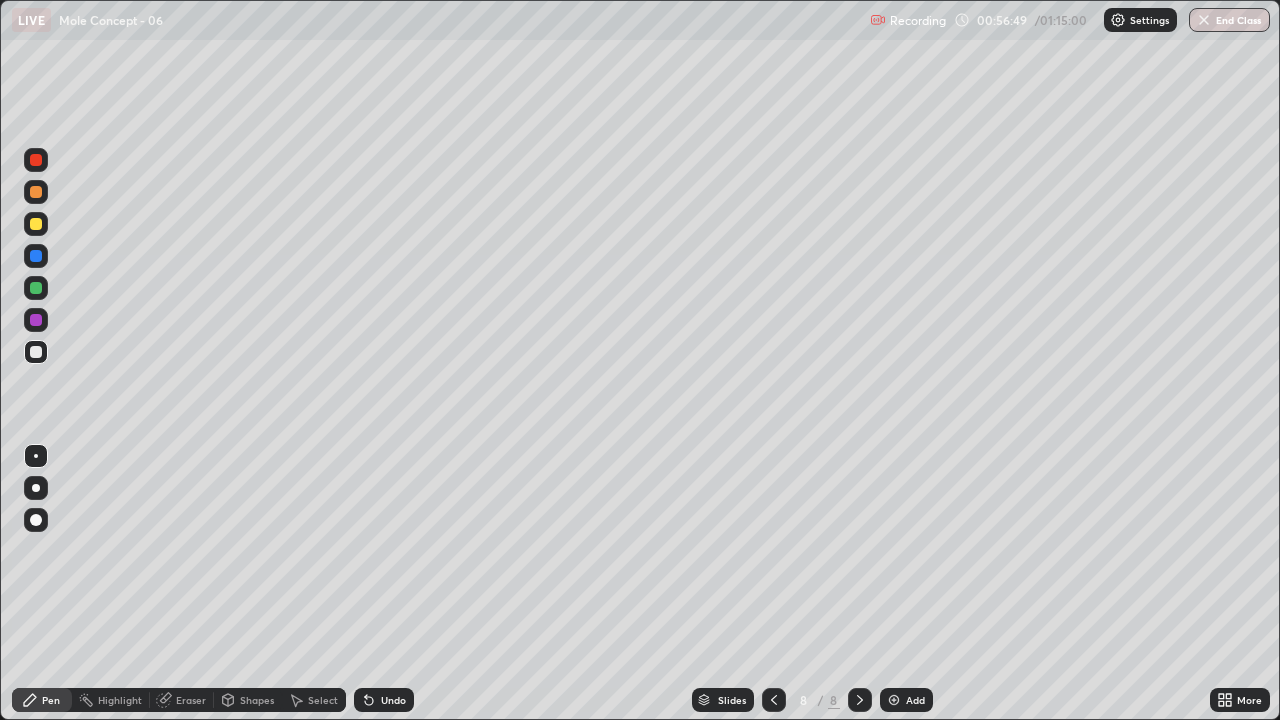 click on "Eraser" at bounding box center [191, 700] 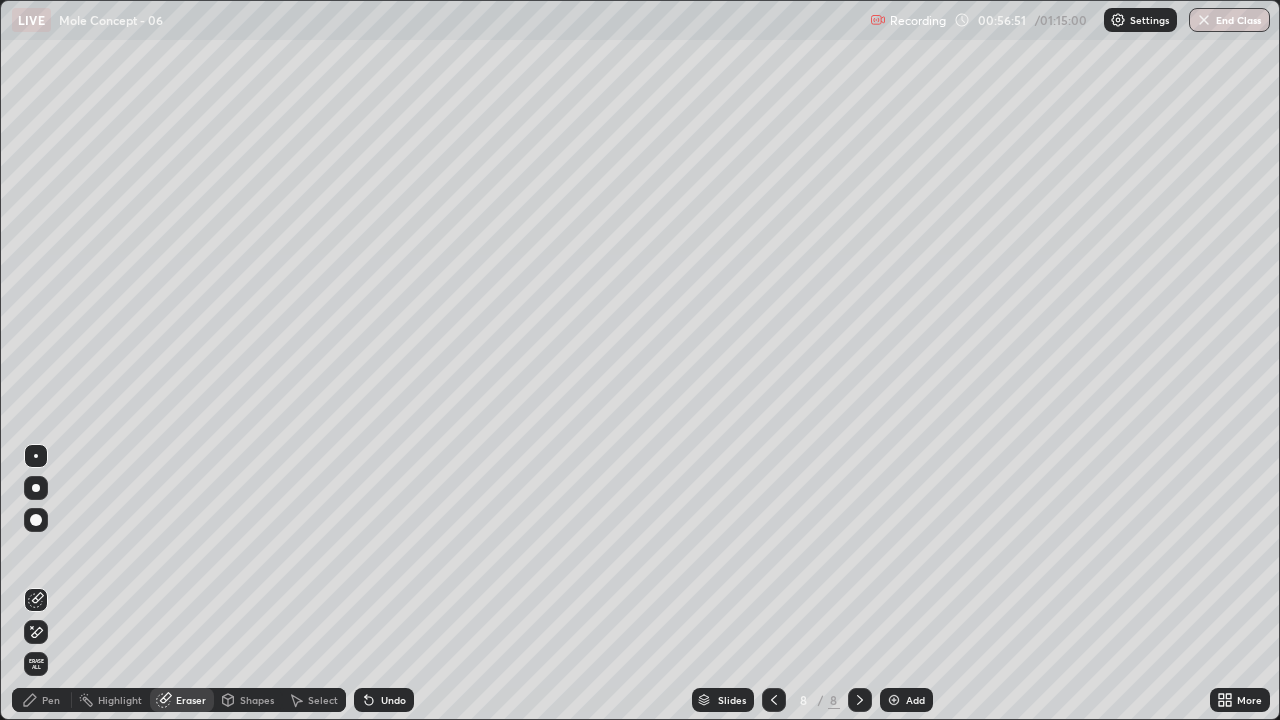 click on "Pen" at bounding box center (51, 700) 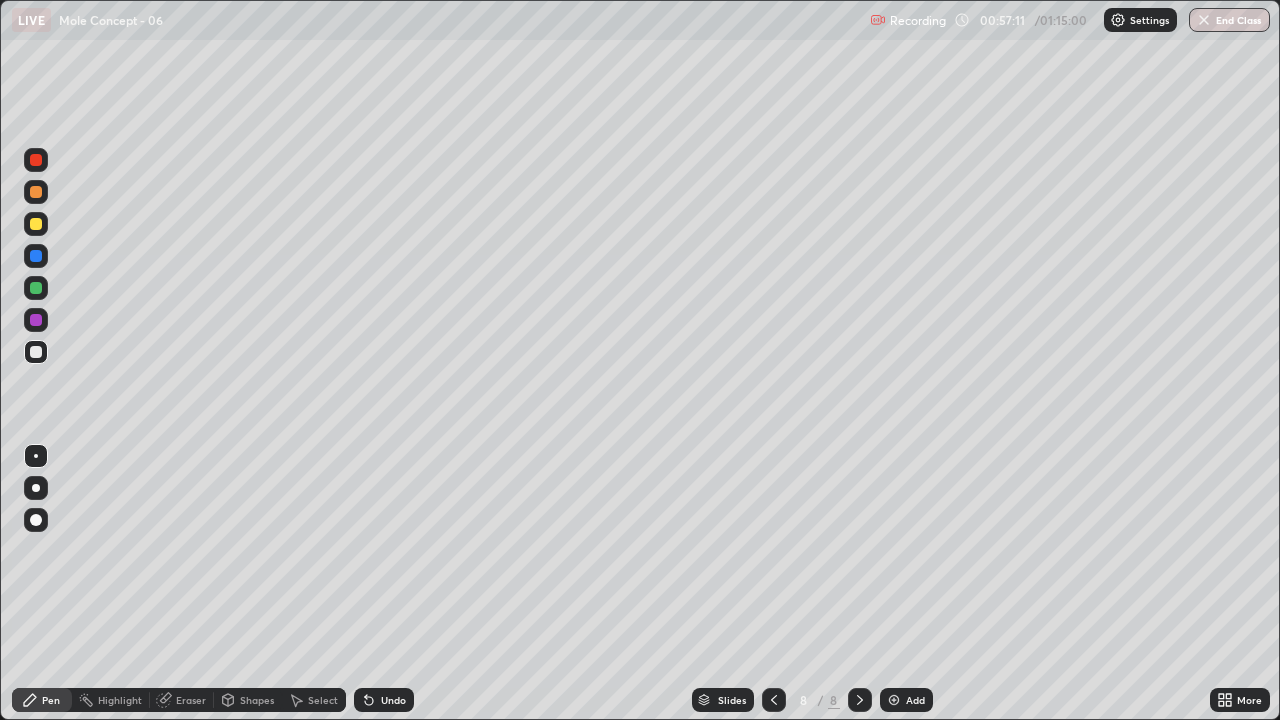 click at bounding box center (36, 288) 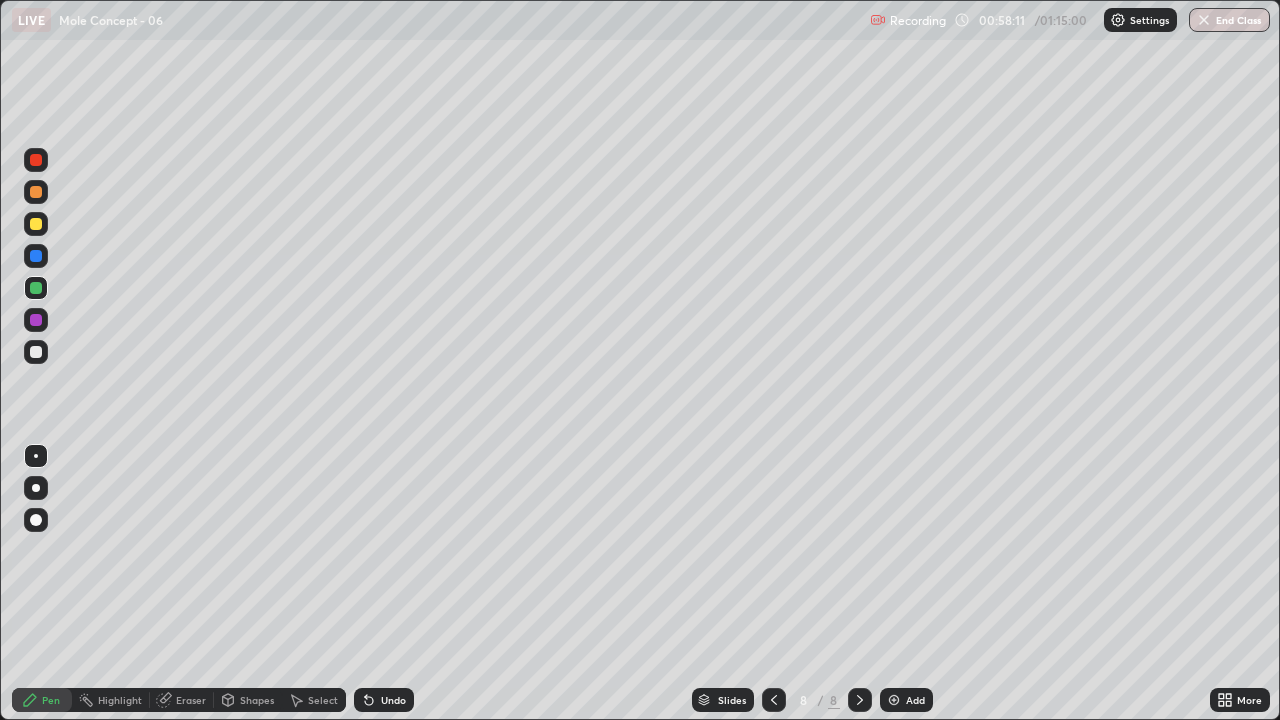 click at bounding box center (36, 352) 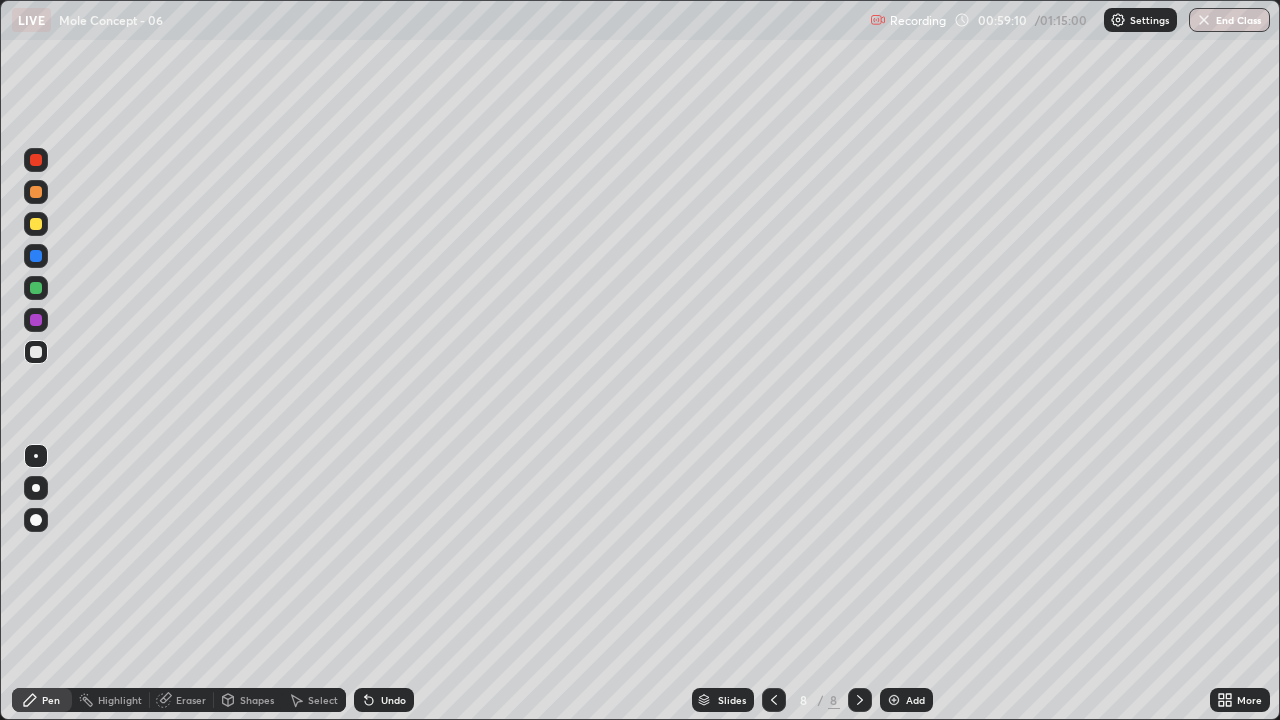click on "Eraser" at bounding box center (191, 700) 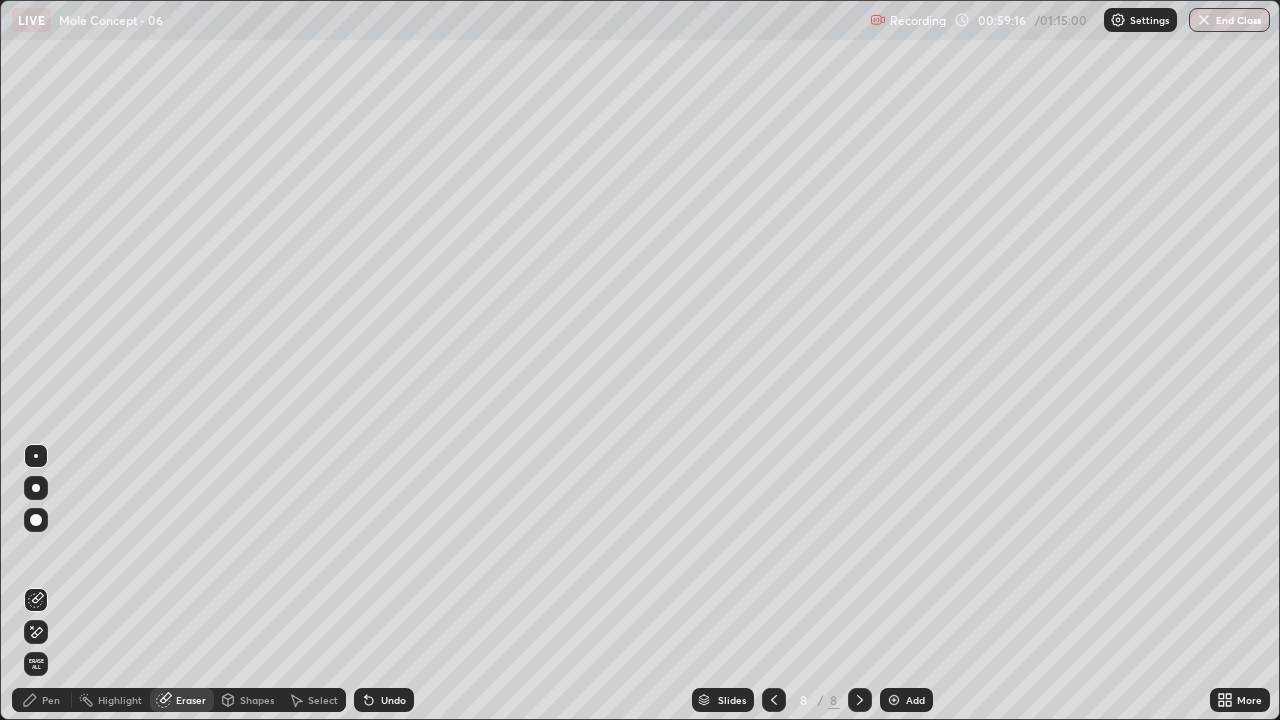 click on "Pen" at bounding box center [51, 700] 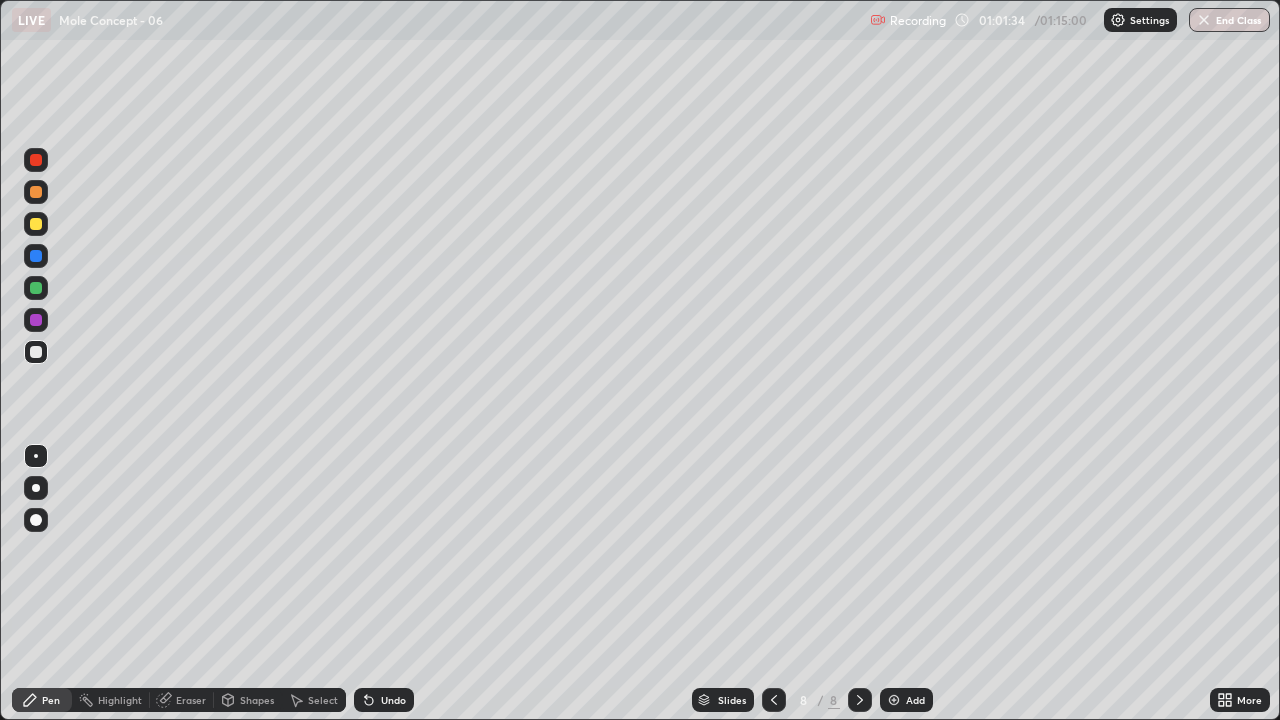 click at bounding box center [894, 700] 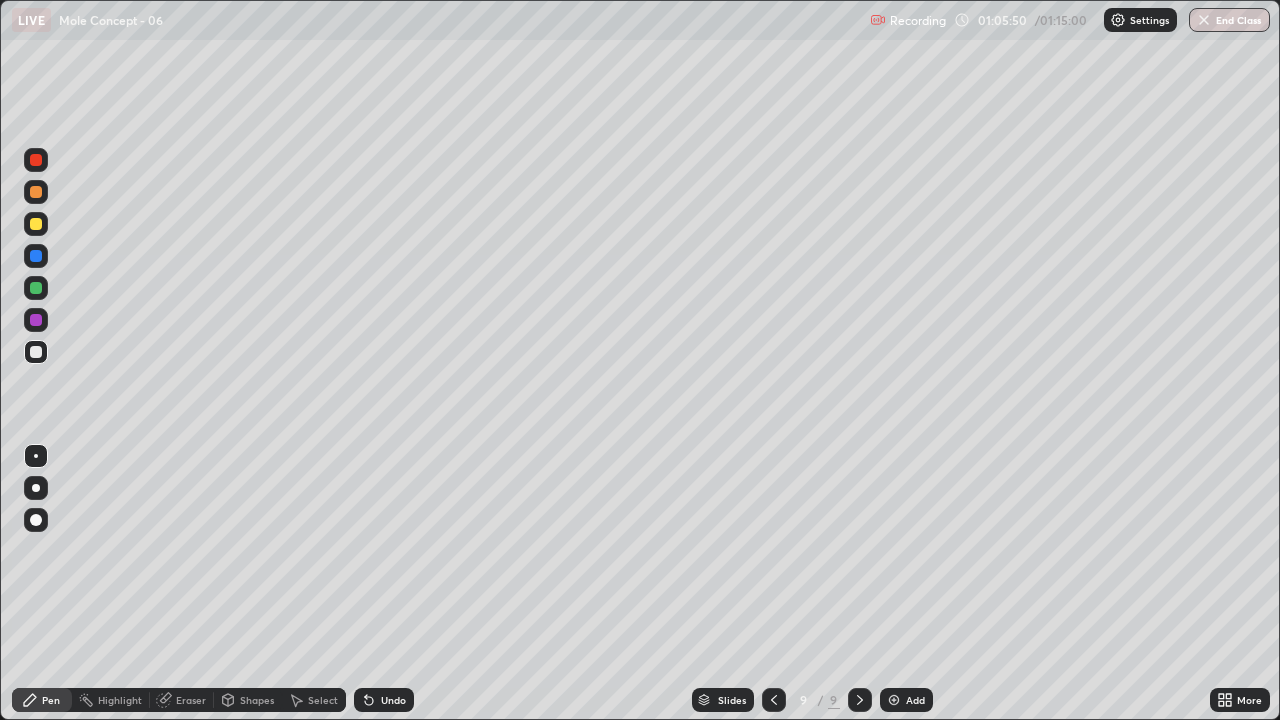 click on "Eraser" at bounding box center [191, 700] 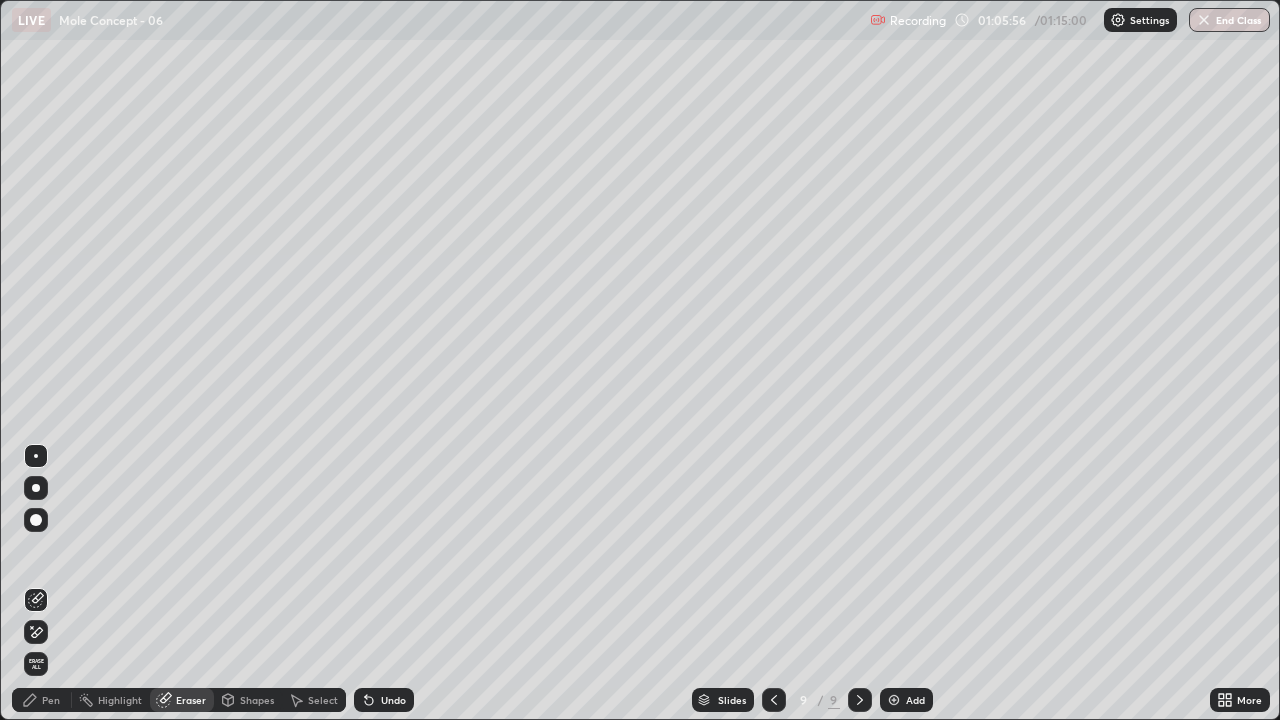 click 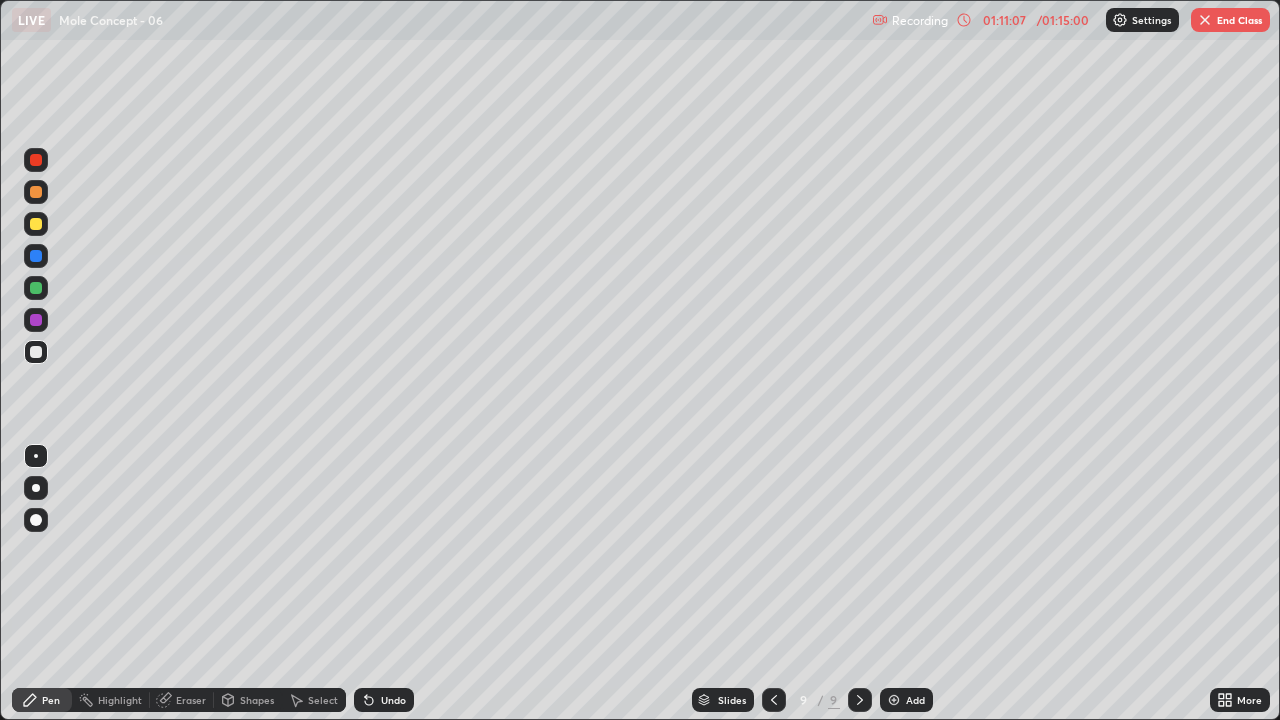 click on "End Class" at bounding box center [1230, 20] 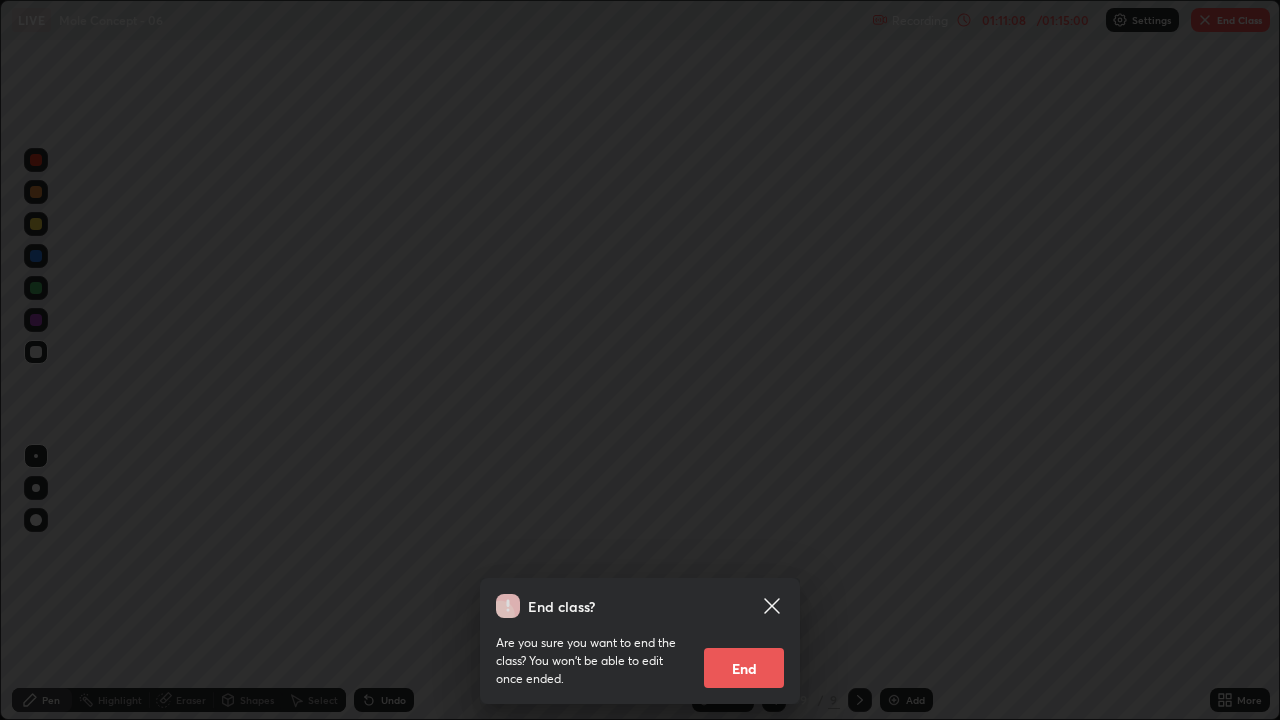 click on "End" at bounding box center (744, 668) 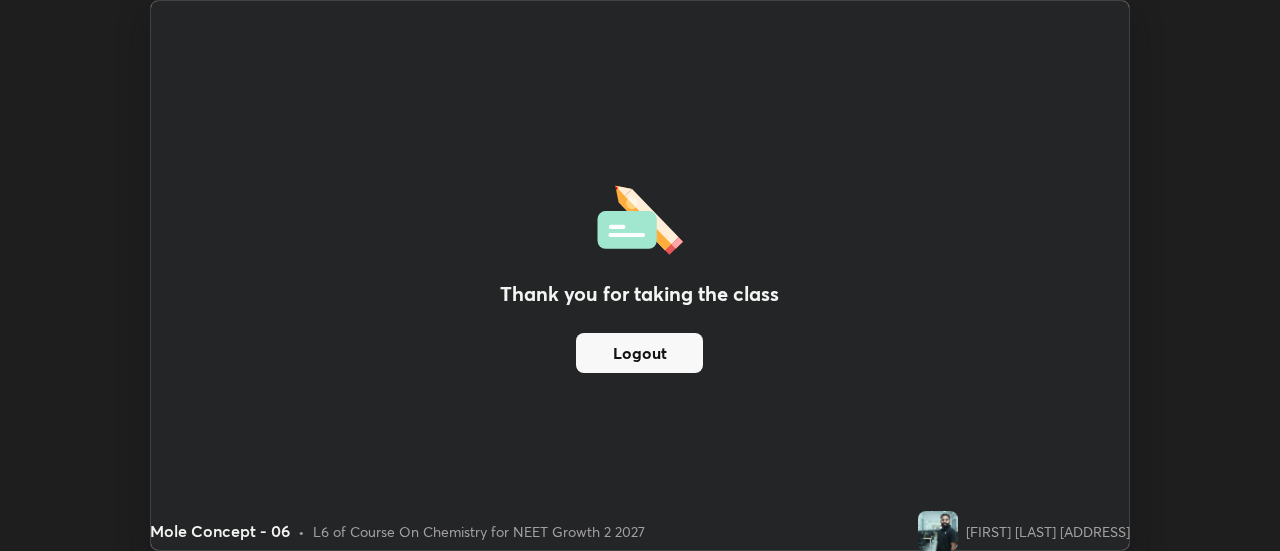 scroll, scrollTop: 551, scrollLeft: 1280, axis: both 